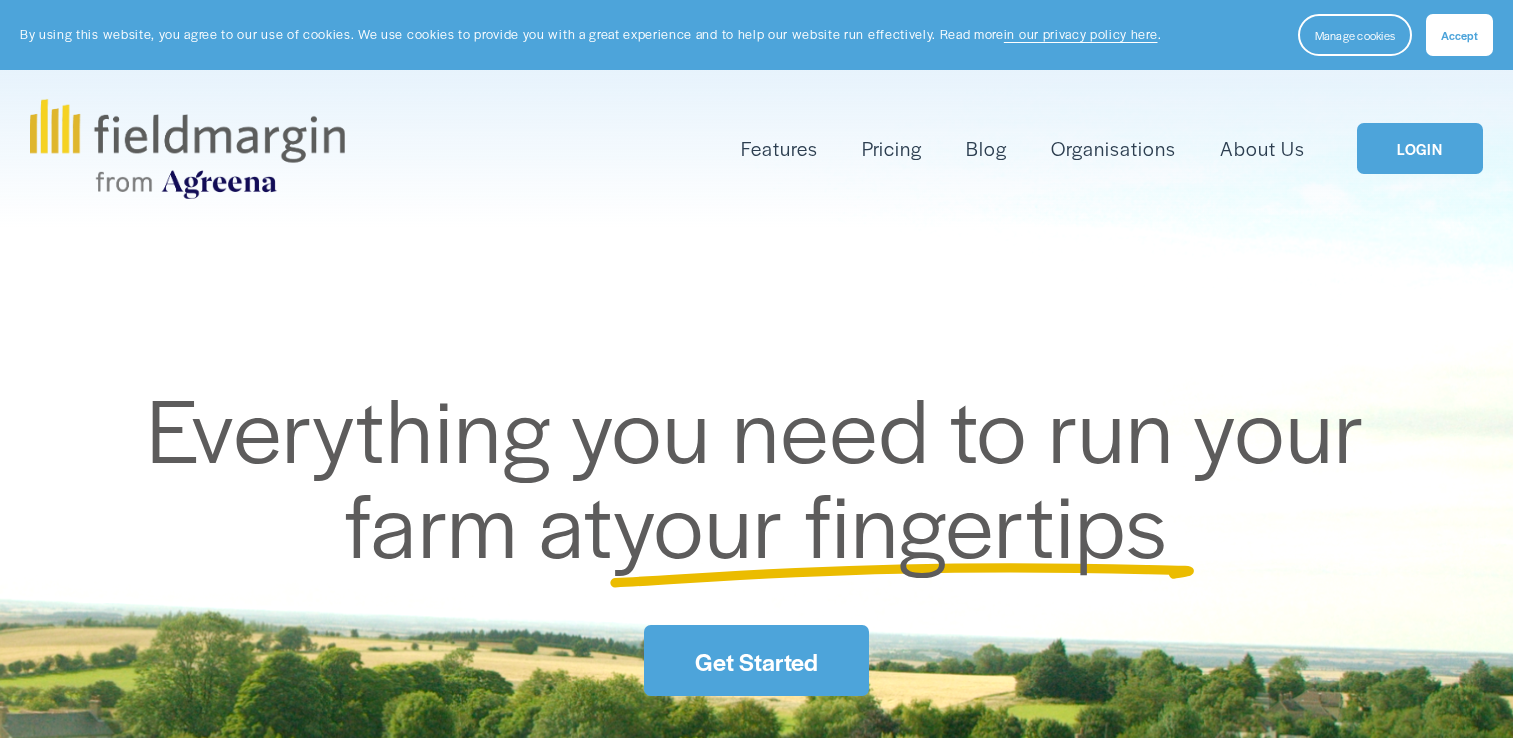 scroll, scrollTop: 0, scrollLeft: 0, axis: both 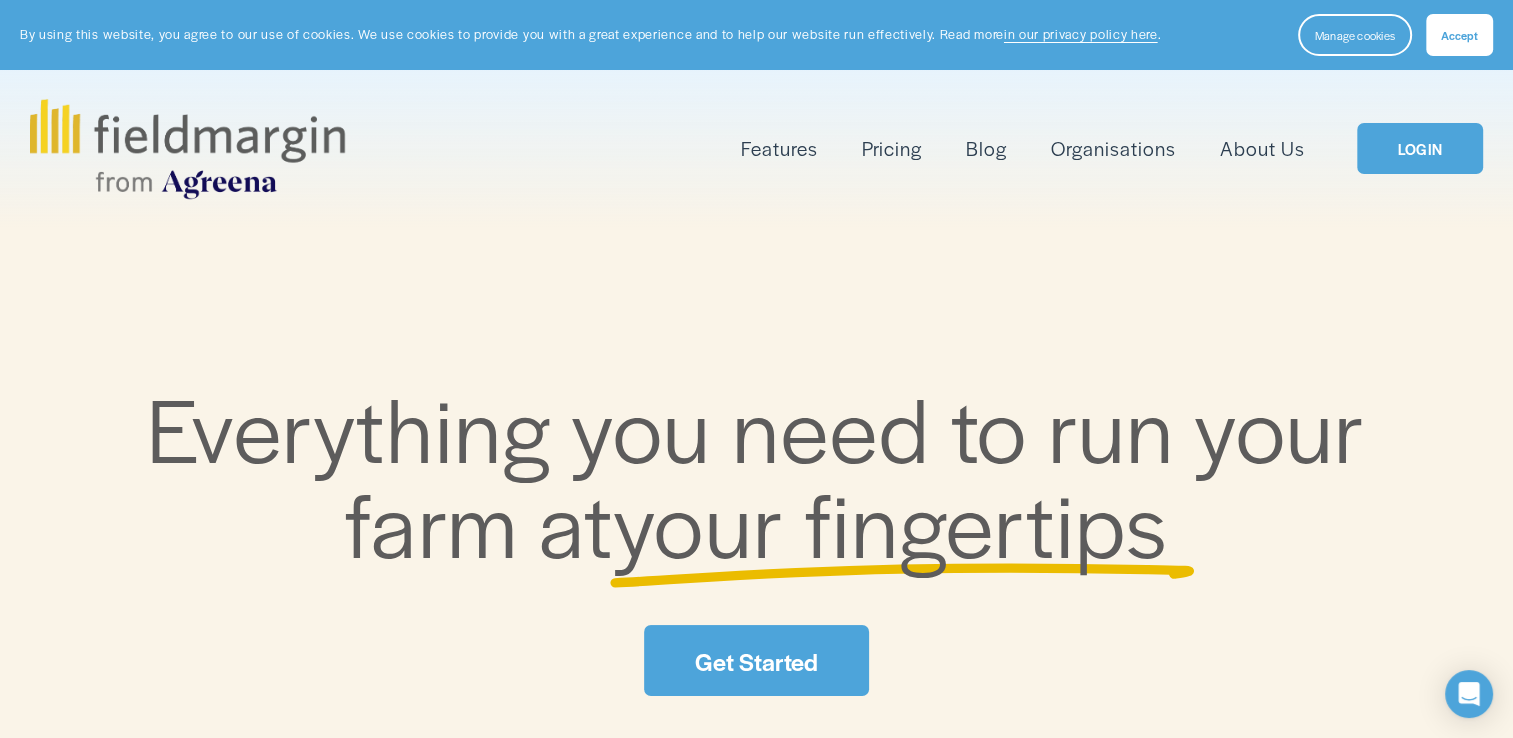 click on "Get Started" at bounding box center [756, 660] 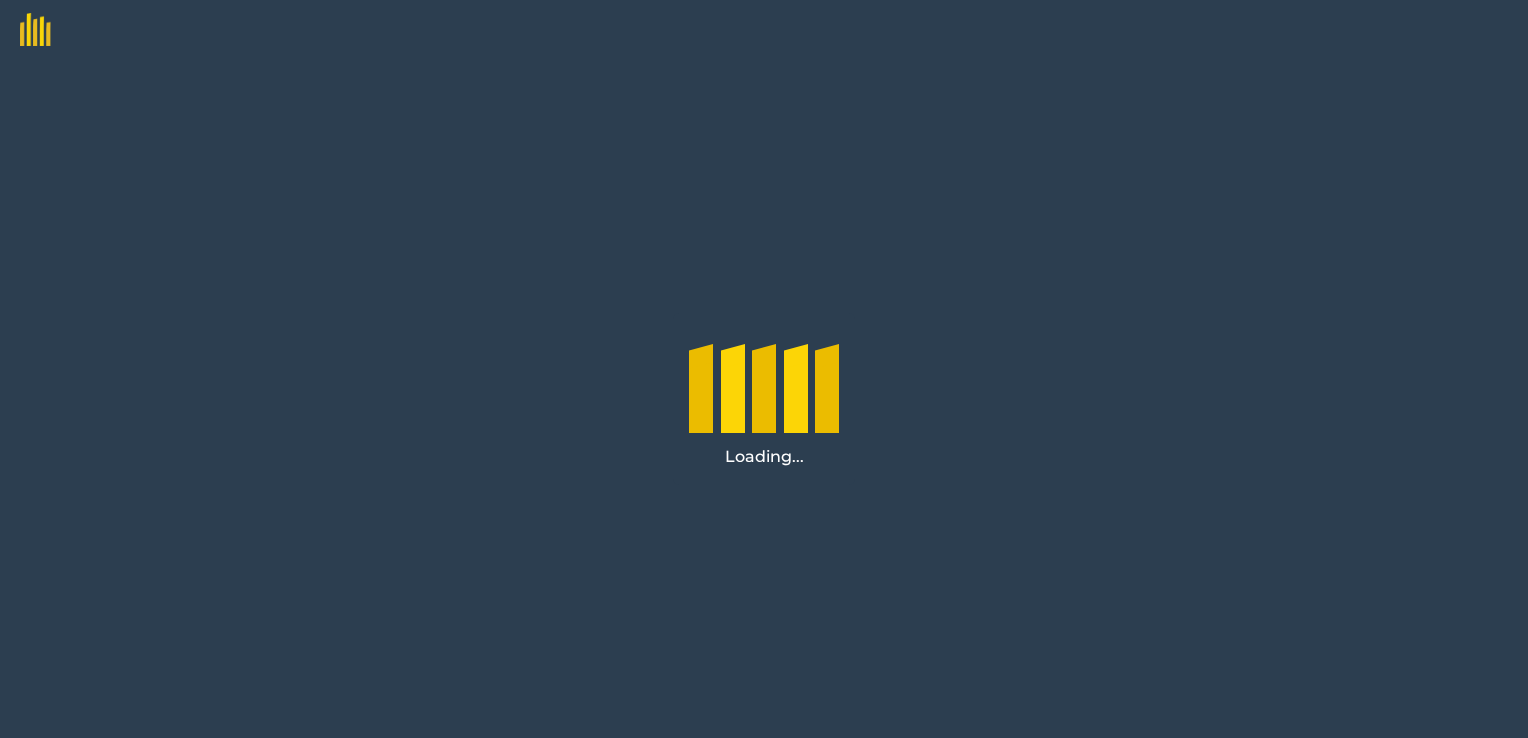scroll, scrollTop: 0, scrollLeft: 0, axis: both 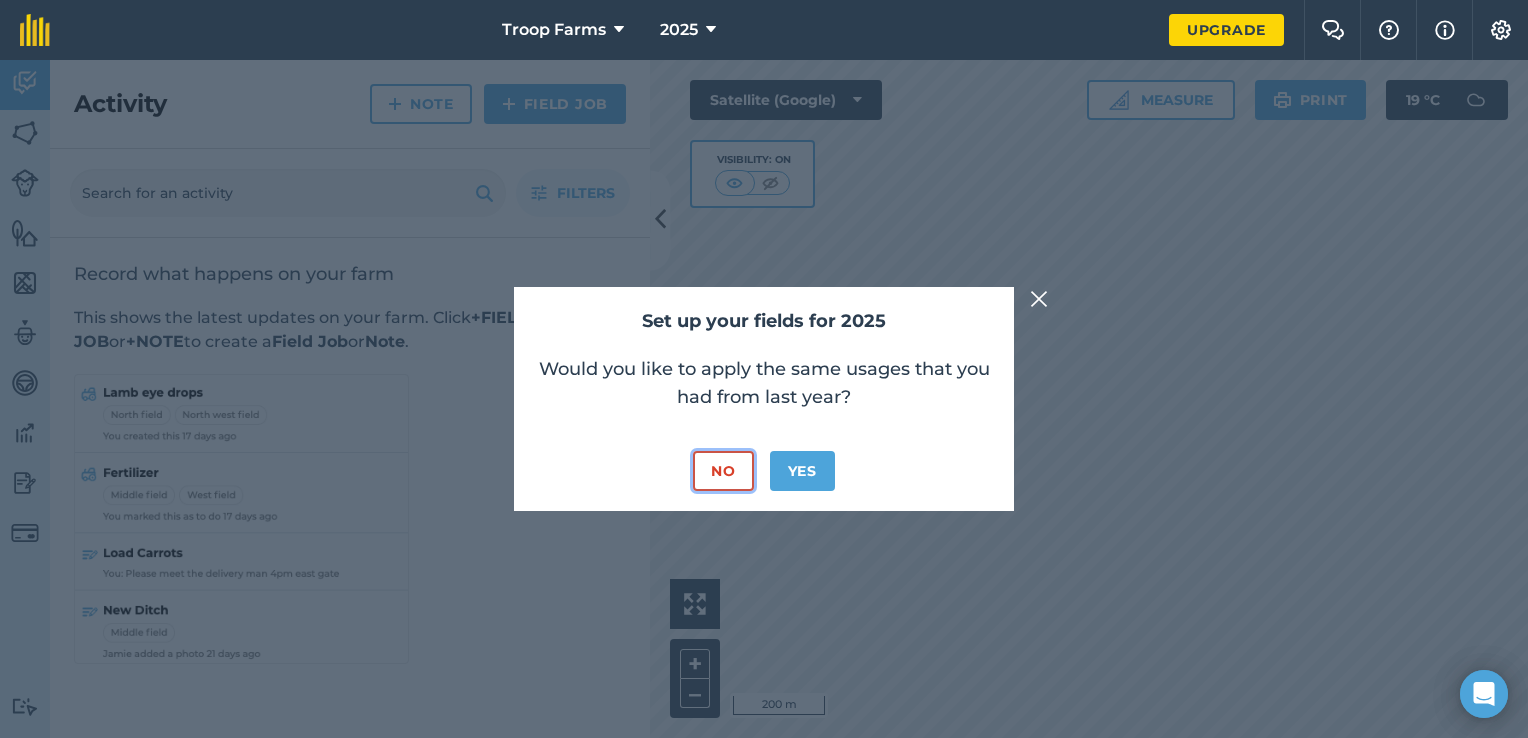 click on "No" at bounding box center [723, 471] 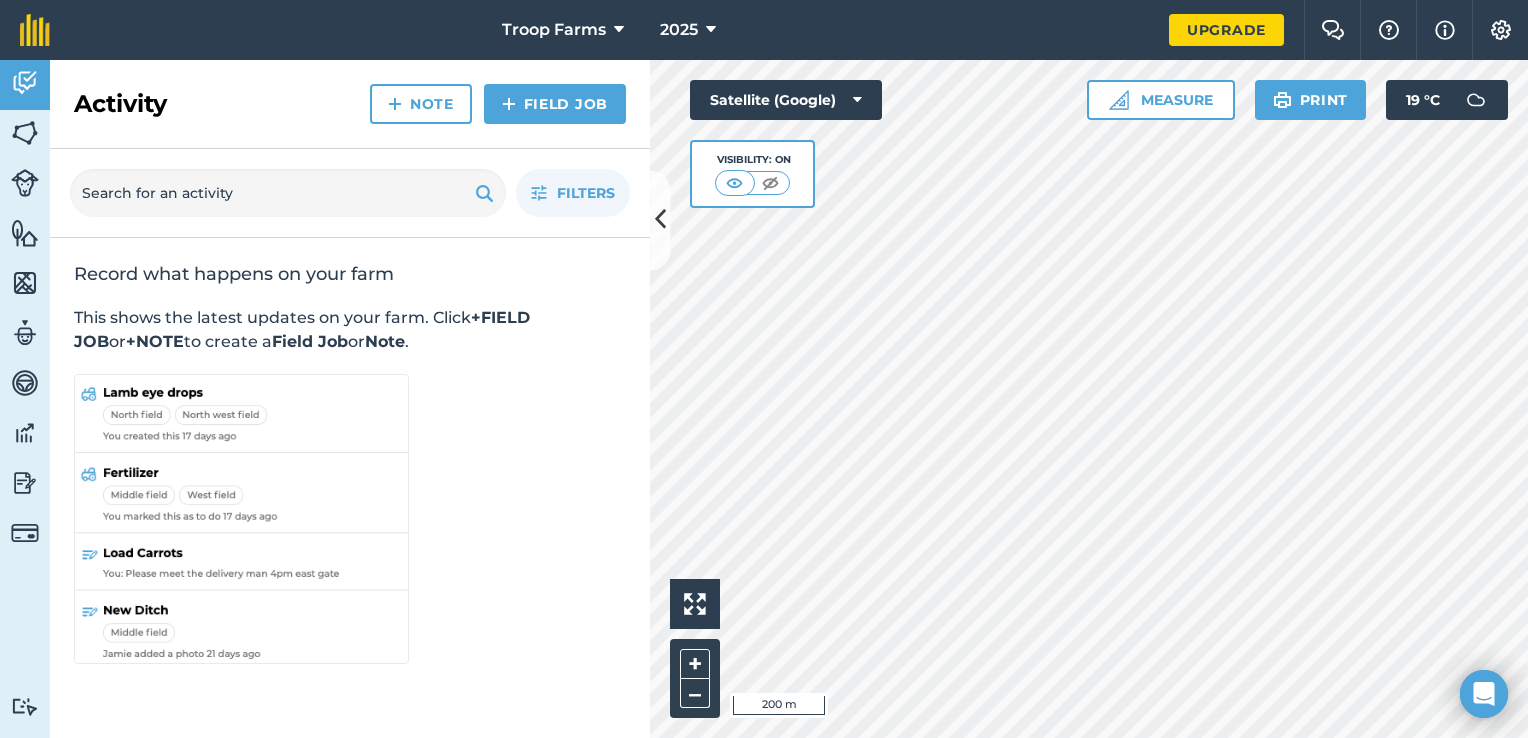 click on "Troop Farms 2025 Upgrade Farm Chat Help Info Settings Map printing is not available on our free plan Please upgrade to our Essentials, Plus or Pro plan to access this feature. Activity Fields Livestock Features Maps Team Vehicles Data Reporting Billing Tutorials Tutorials Activity   Note   Field Job Filters Record what happens on your farm This shows the latest updates on your farm. Click  +FIELD JOB  or  +NOTE  to create a  Field Job  or  Note . Hello i 200 m + – Satellite (Google) Visibility: On Measure Print 19   ° C" at bounding box center [764, 369] 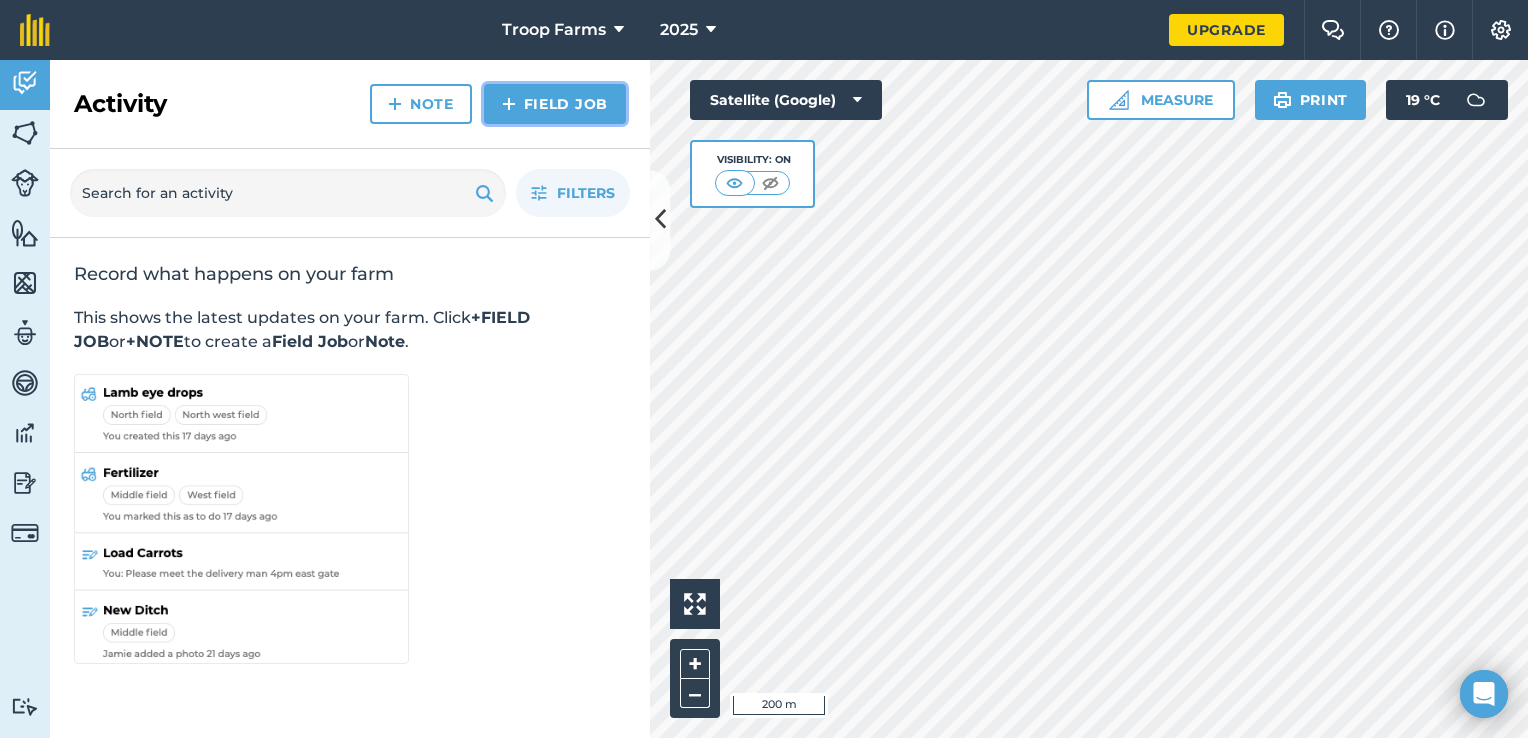 click on "Field Job" at bounding box center [555, 104] 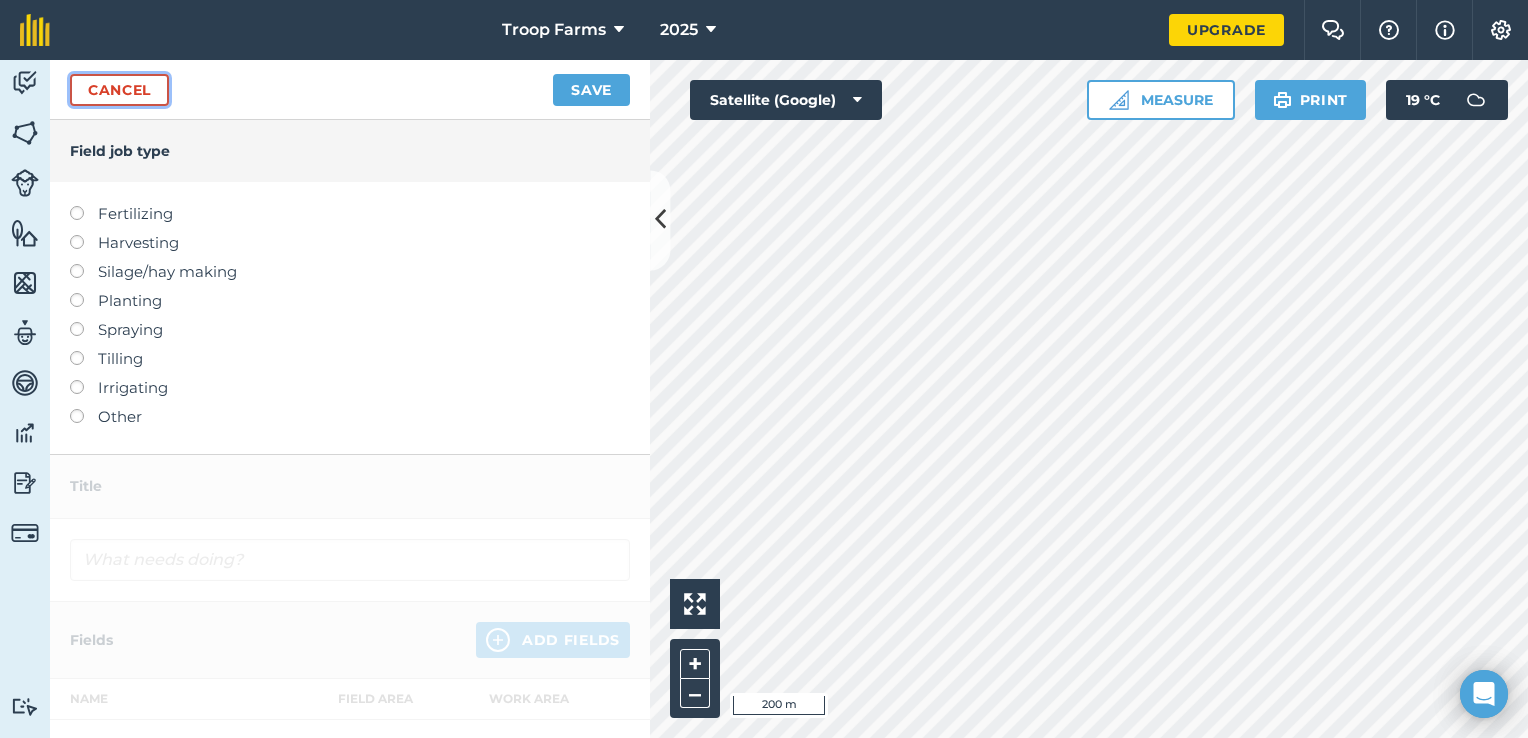 click on "Cancel" at bounding box center [119, 90] 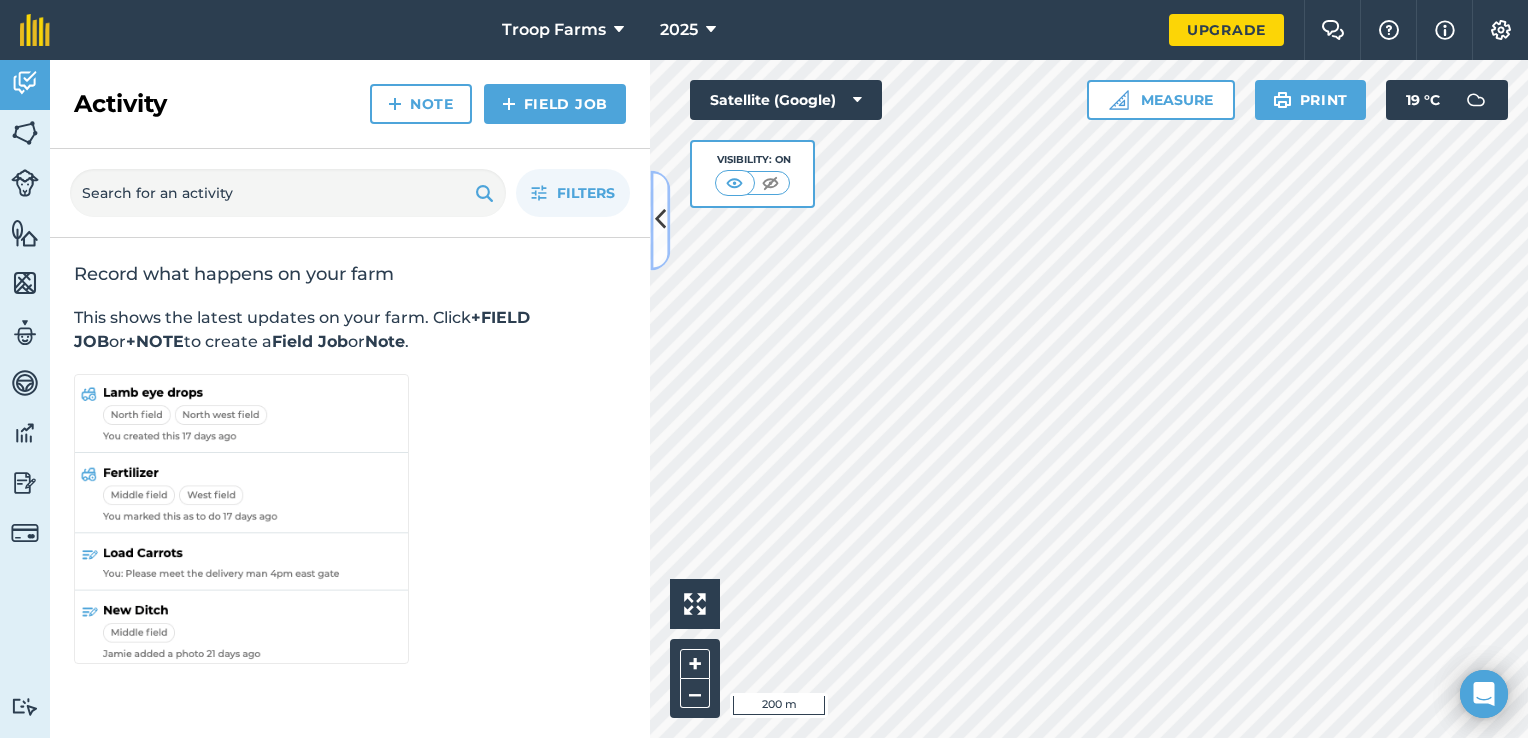 click at bounding box center [660, 220] 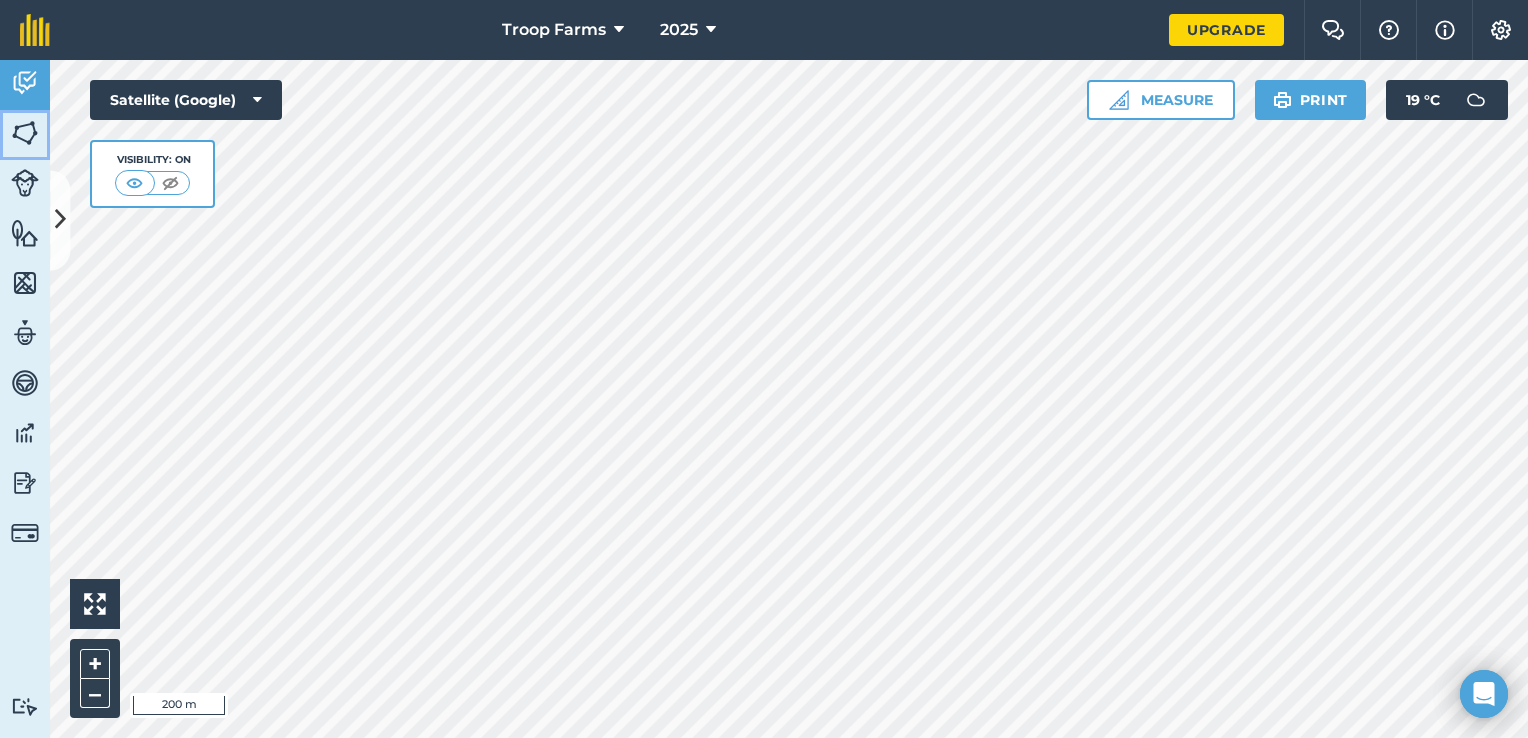 click at bounding box center (25, 133) 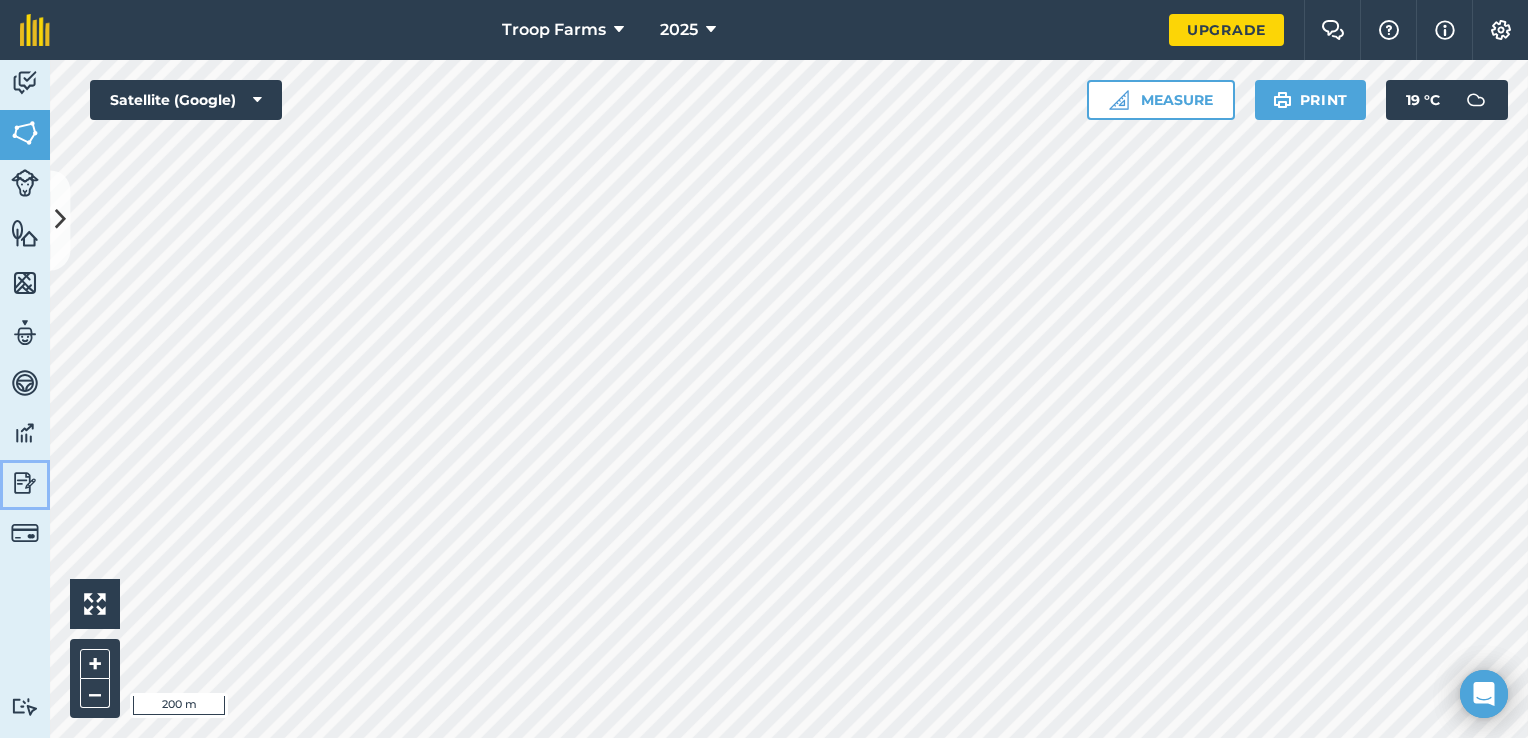 click at bounding box center (25, 483) 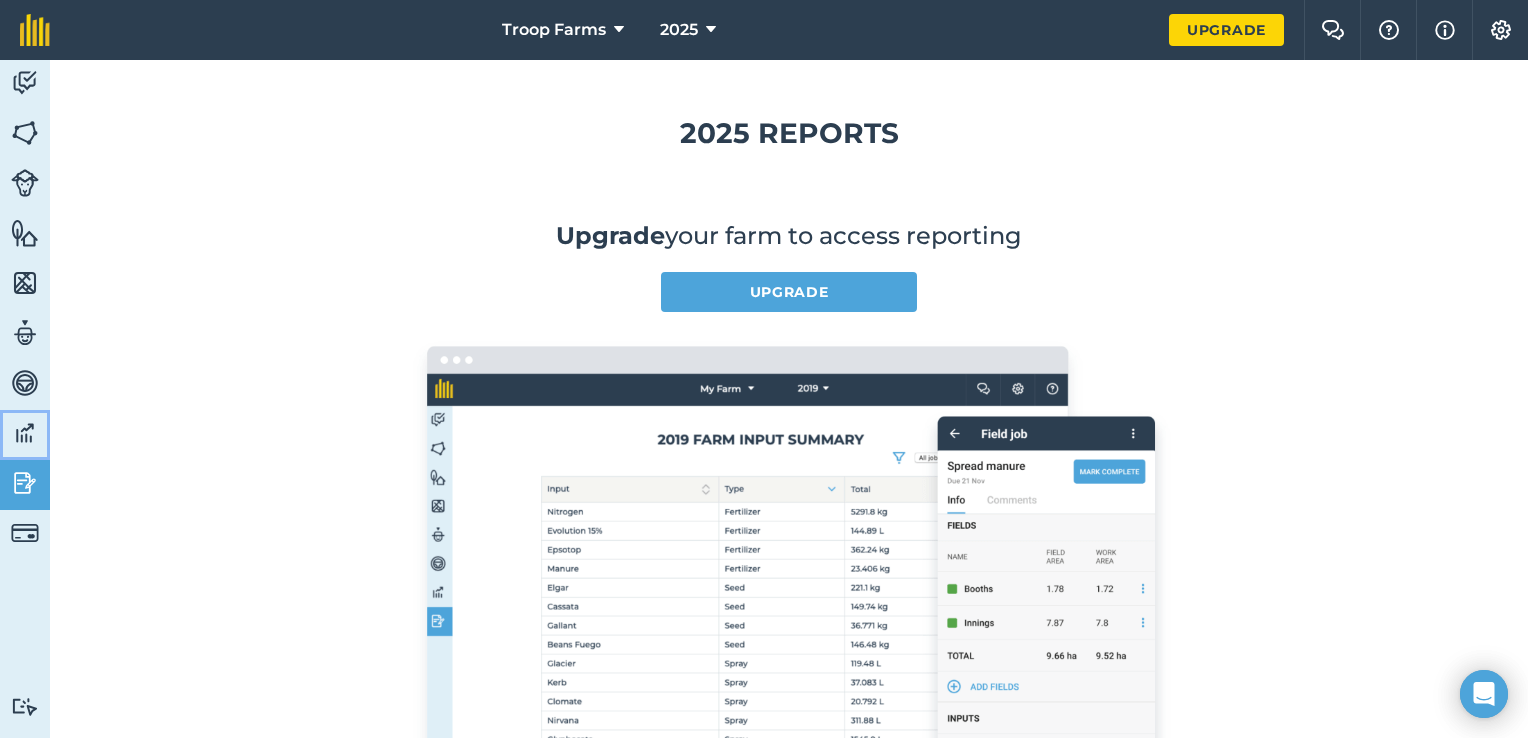 click at bounding box center (25, 433) 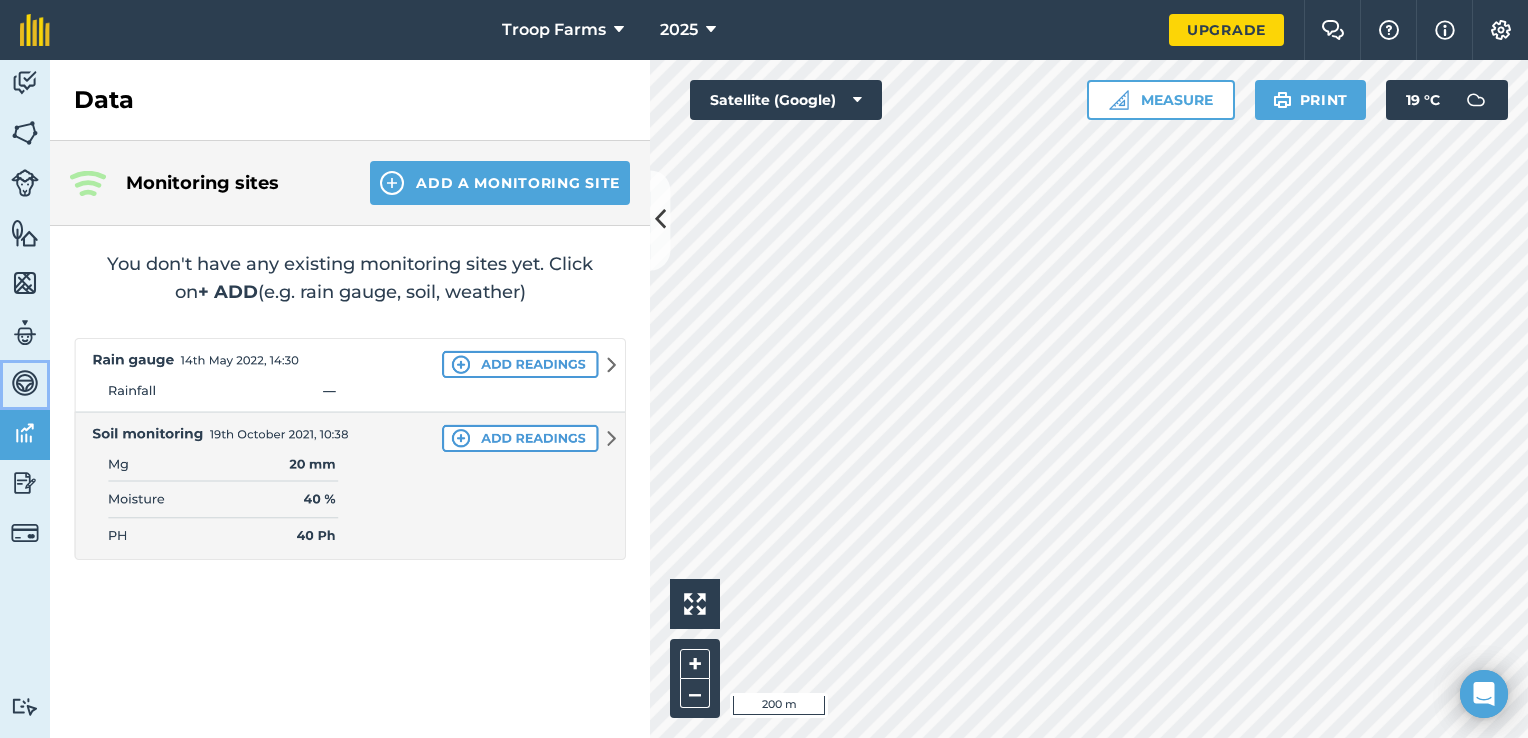 click at bounding box center [25, 383] 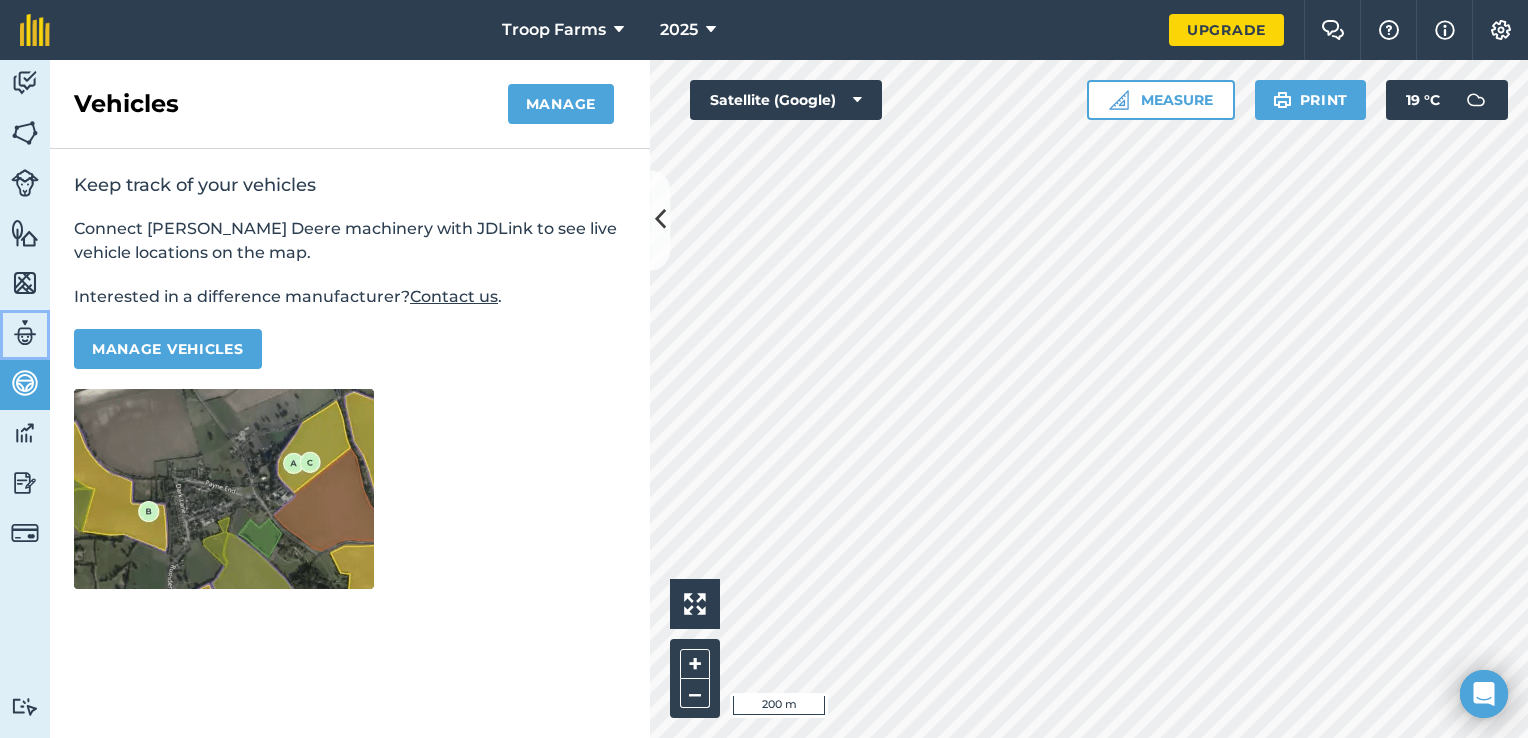 click at bounding box center (25, 333) 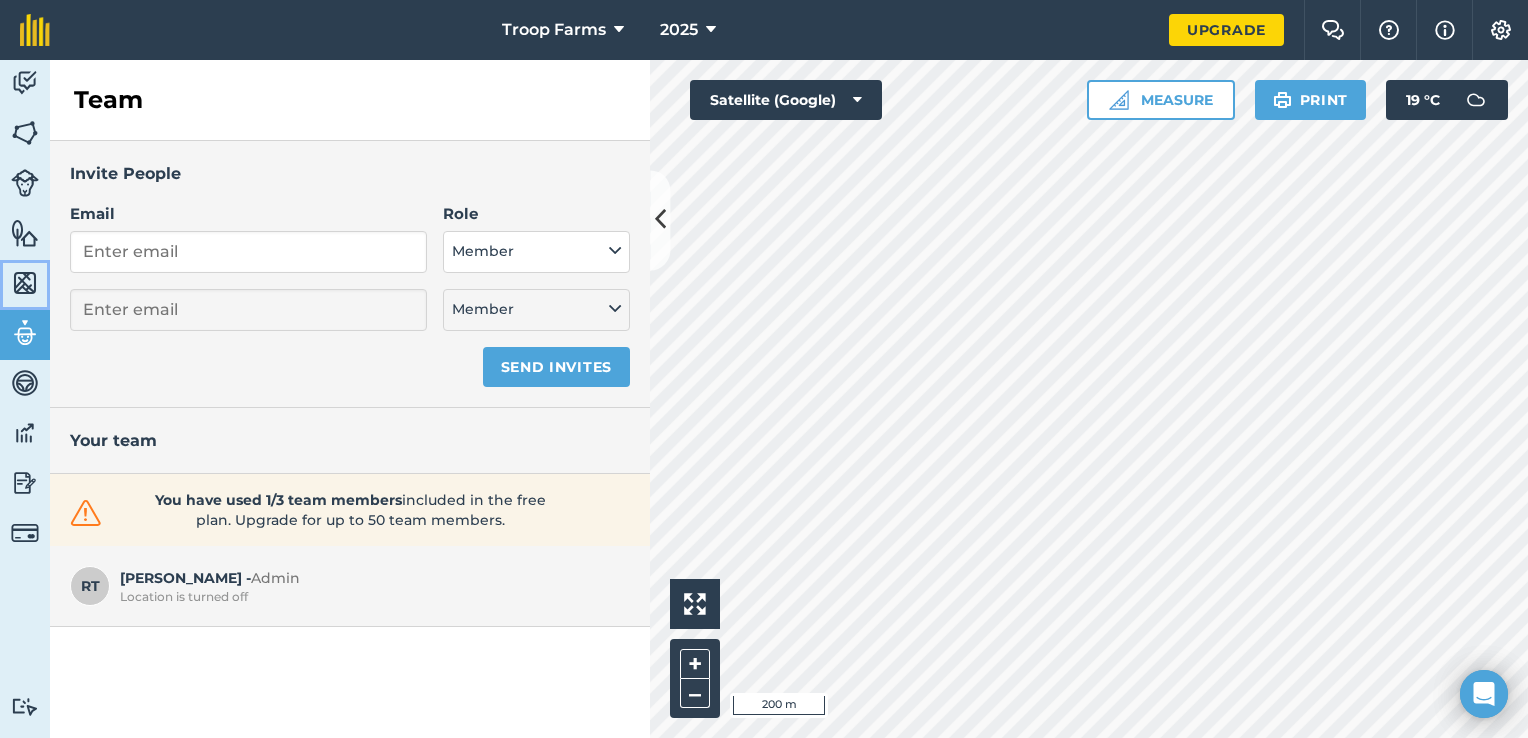 click at bounding box center (25, 283) 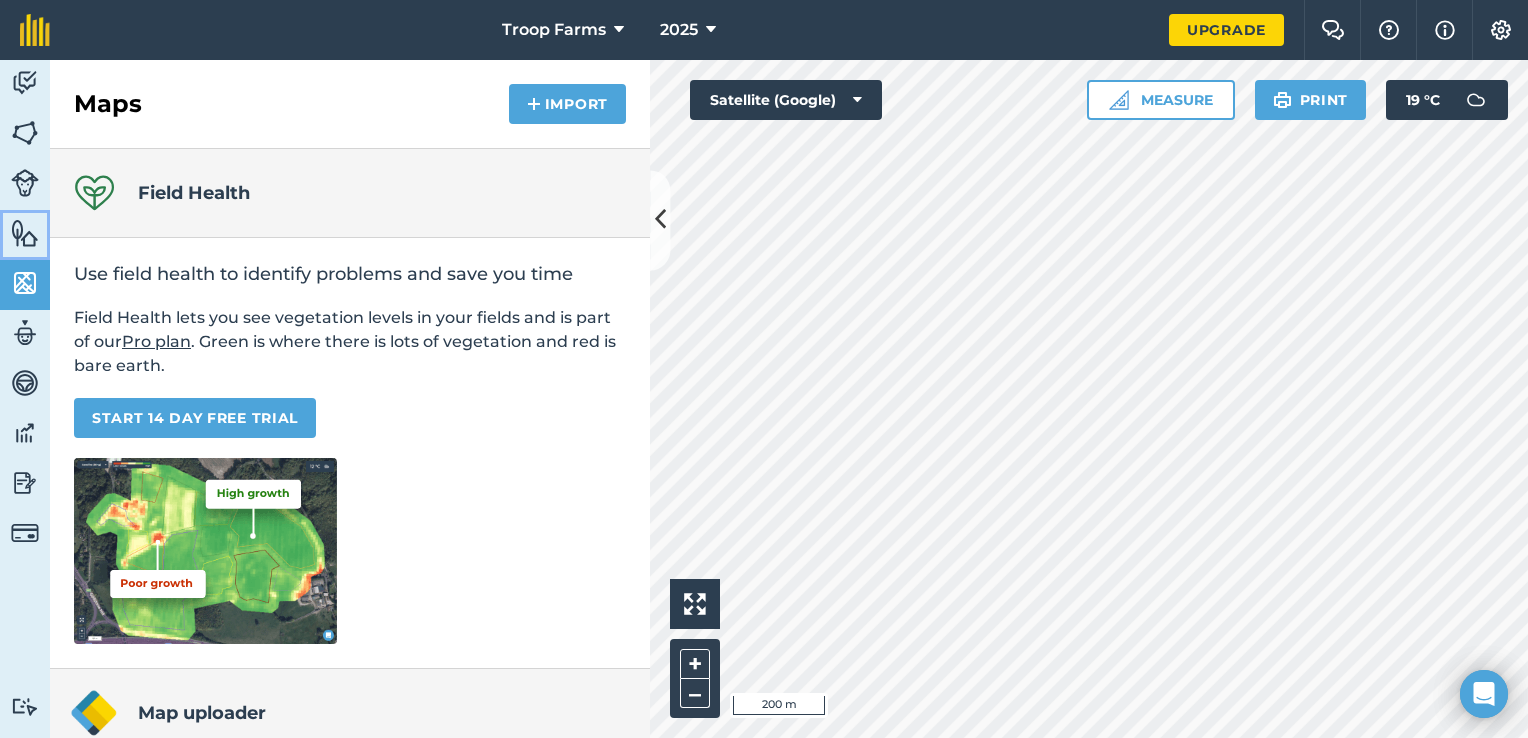 click at bounding box center (25, 233) 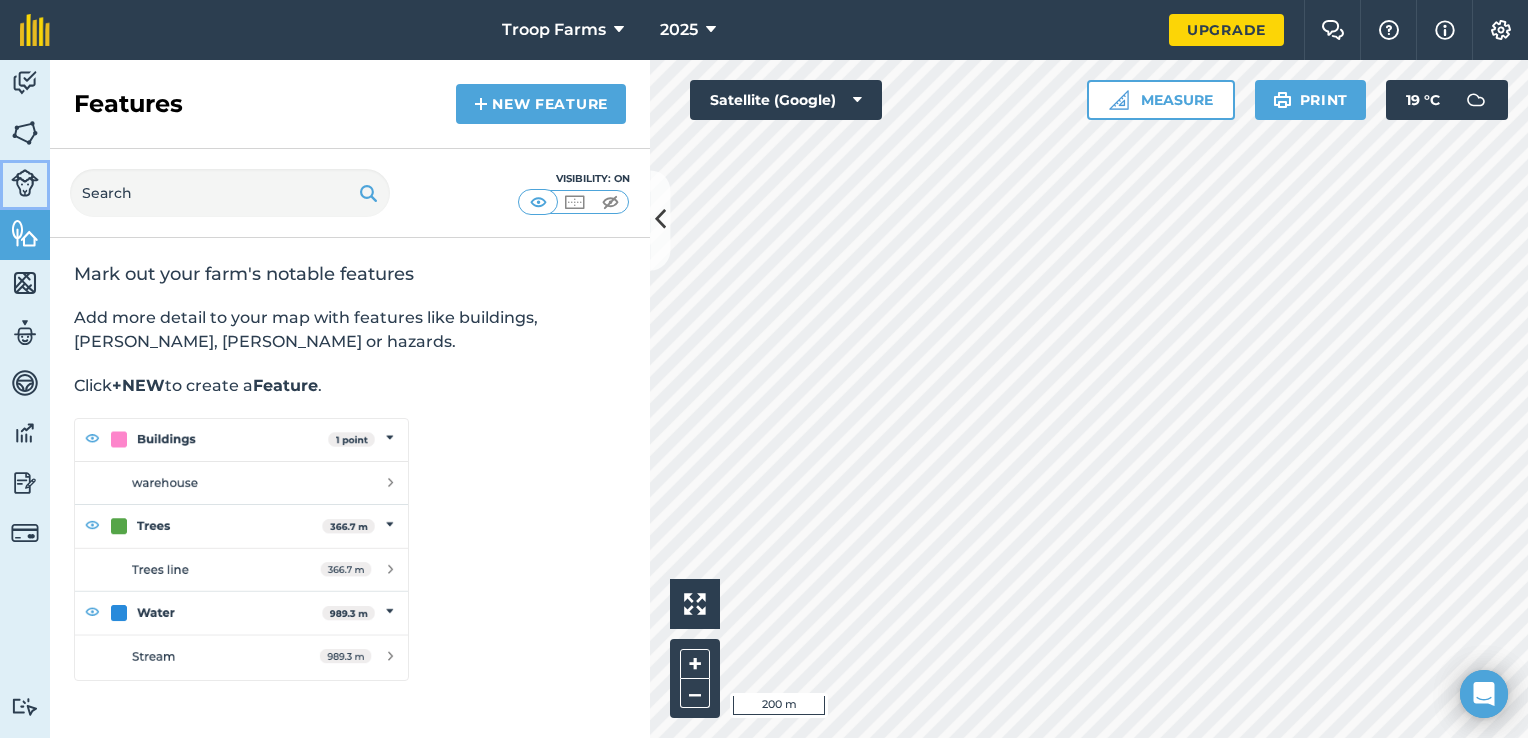click at bounding box center (25, 183) 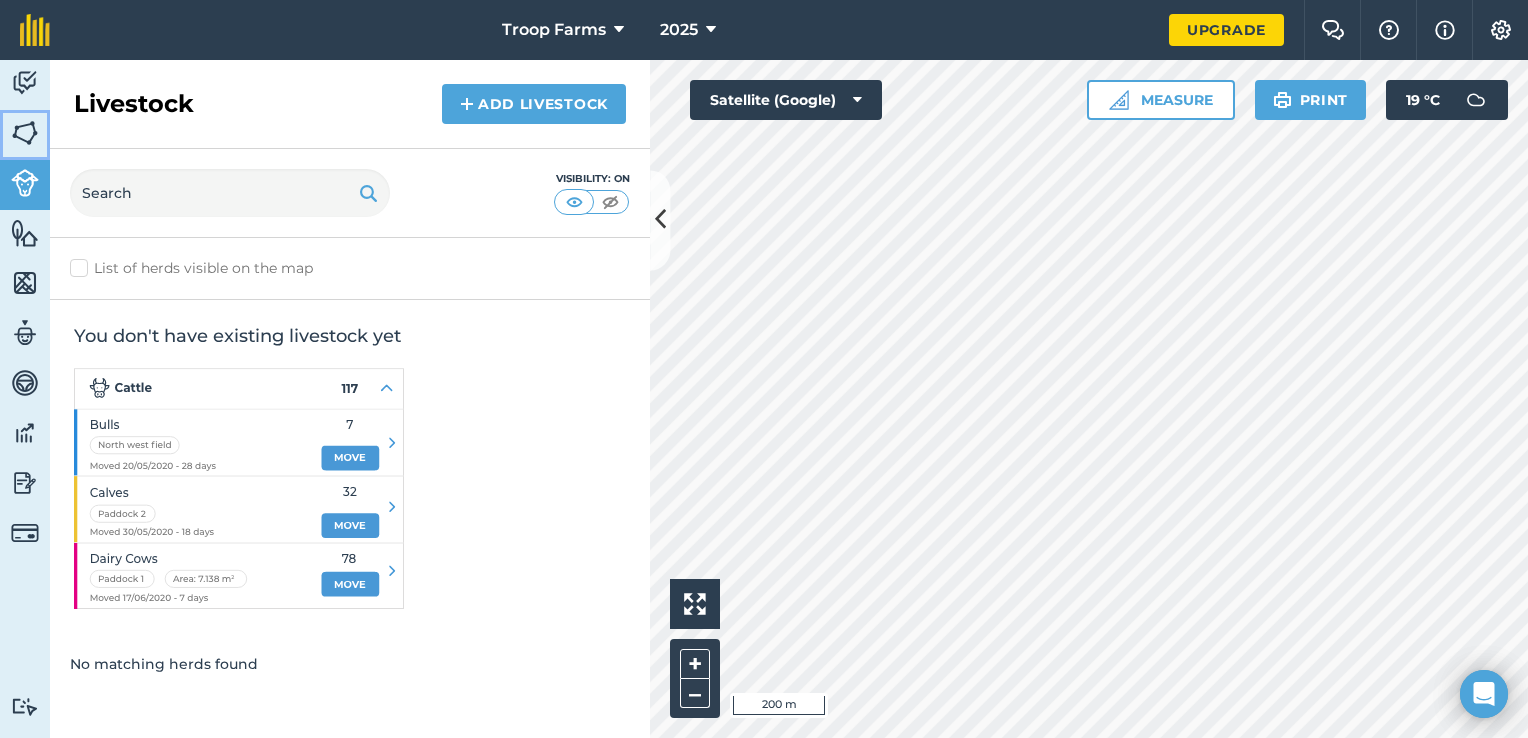 click at bounding box center (25, 133) 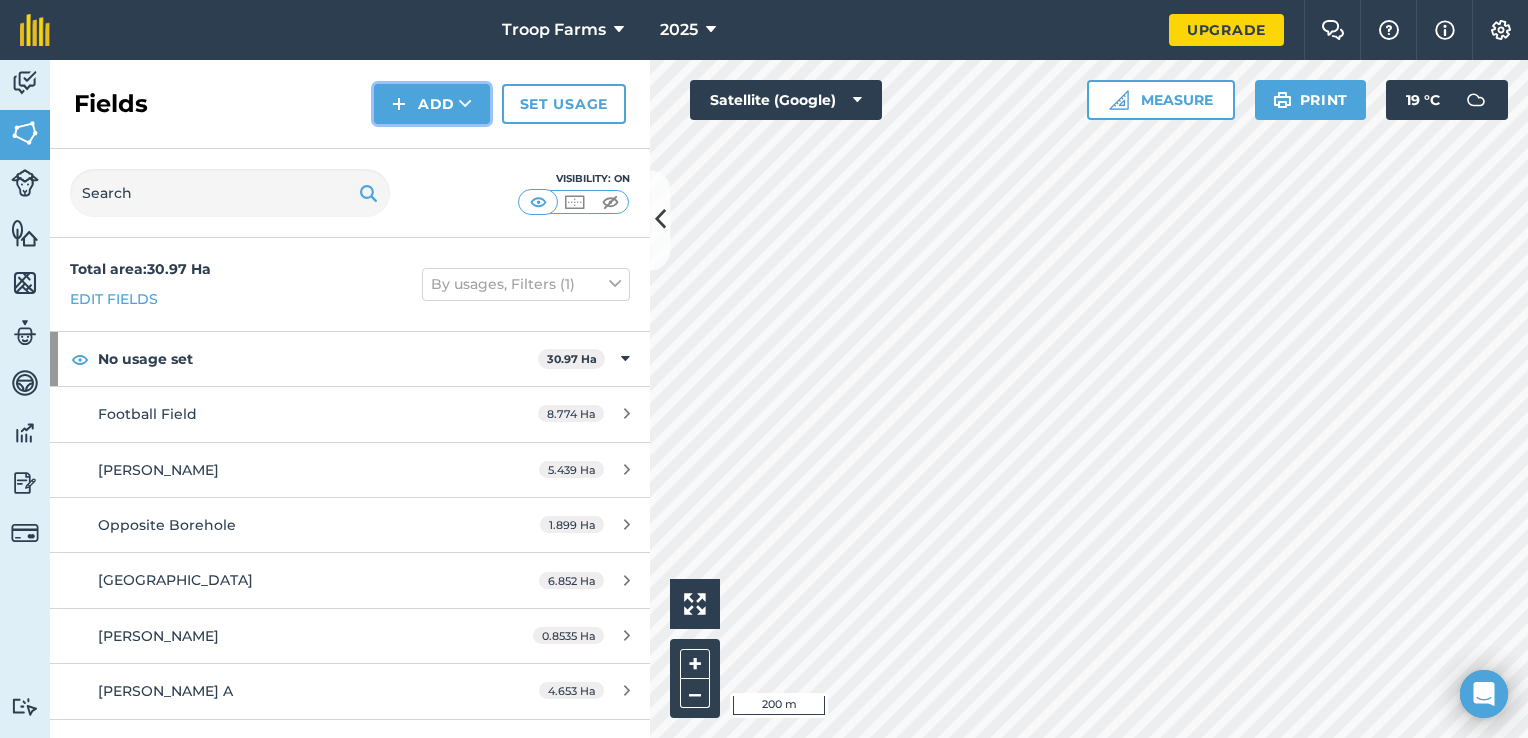 click at bounding box center [399, 104] 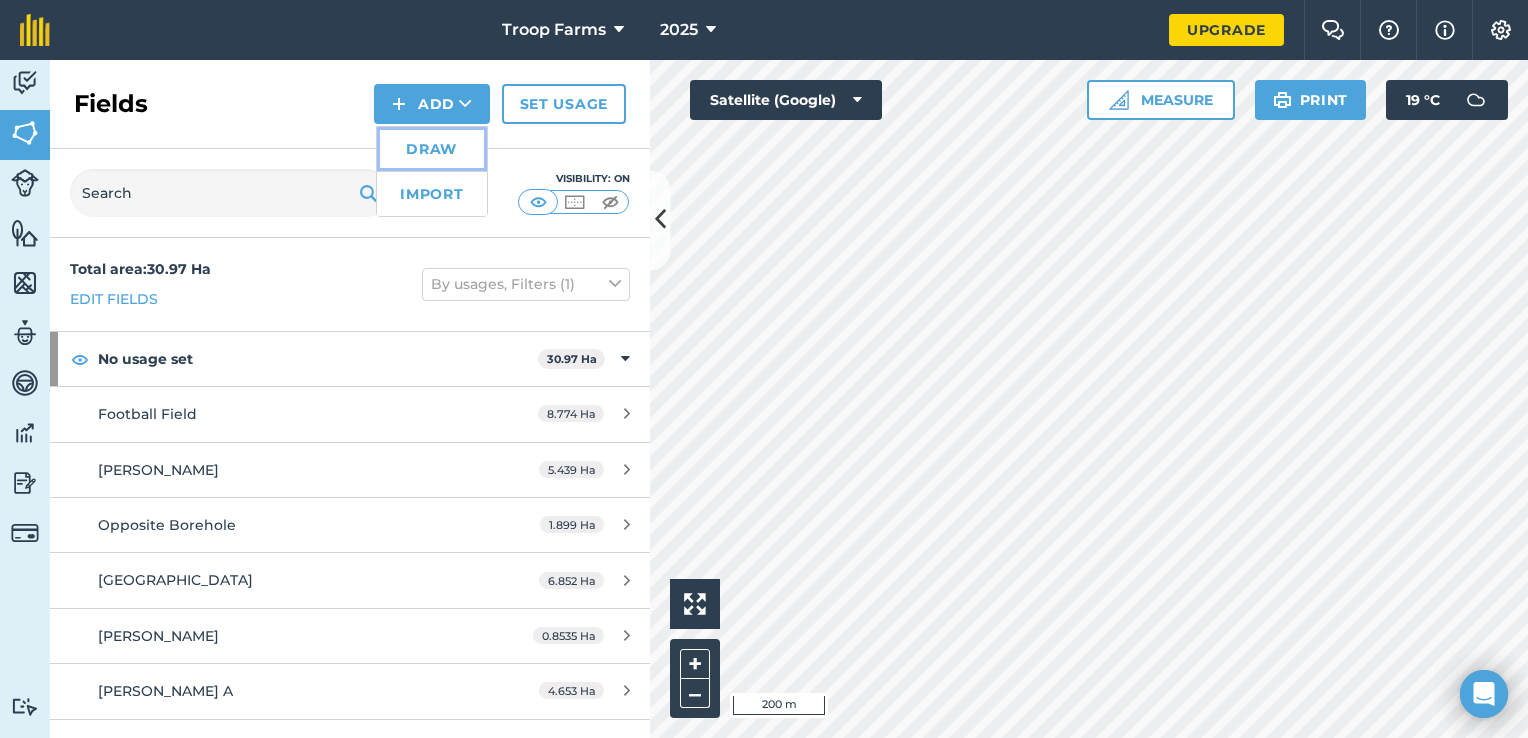 click on "Draw" at bounding box center [432, 149] 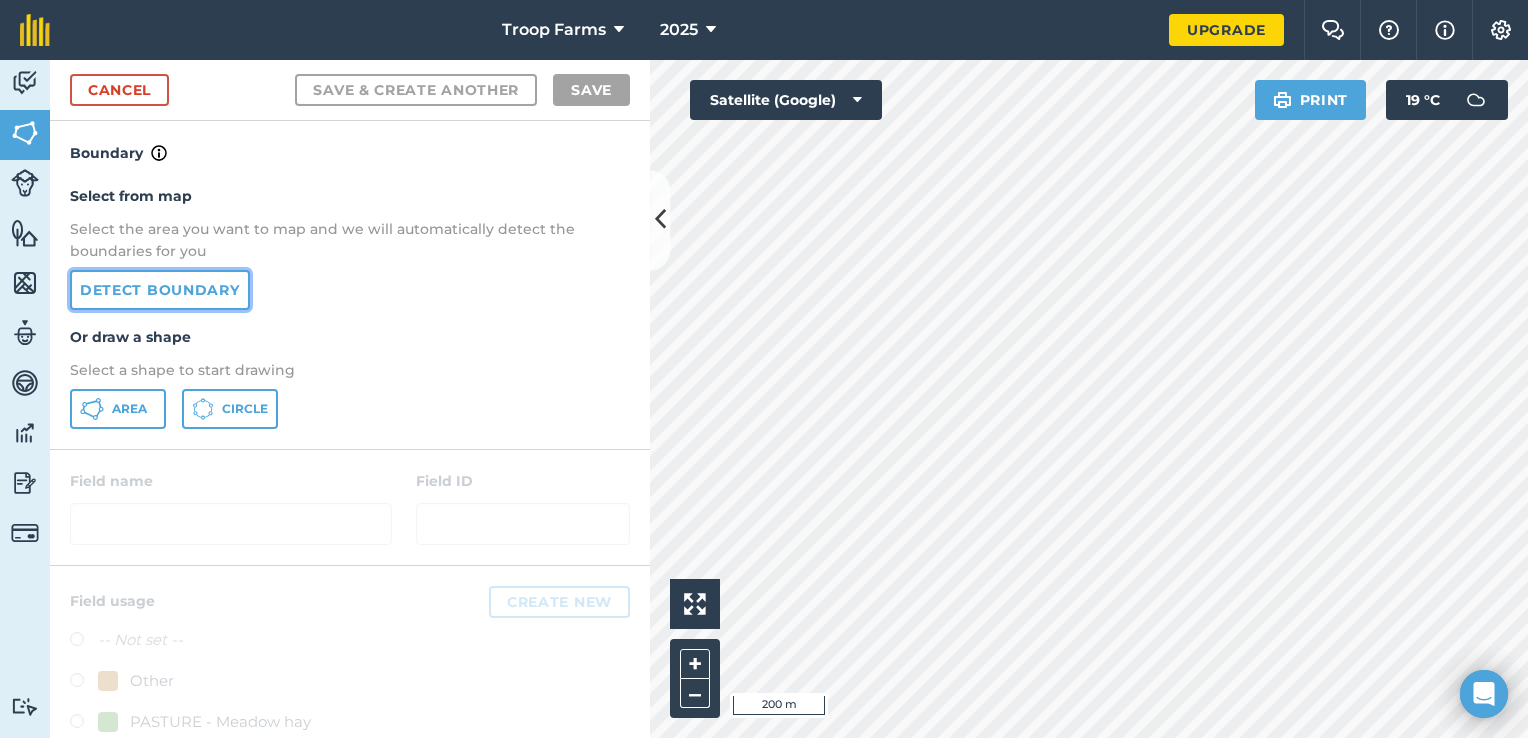 click on "Detect boundary" at bounding box center (160, 290) 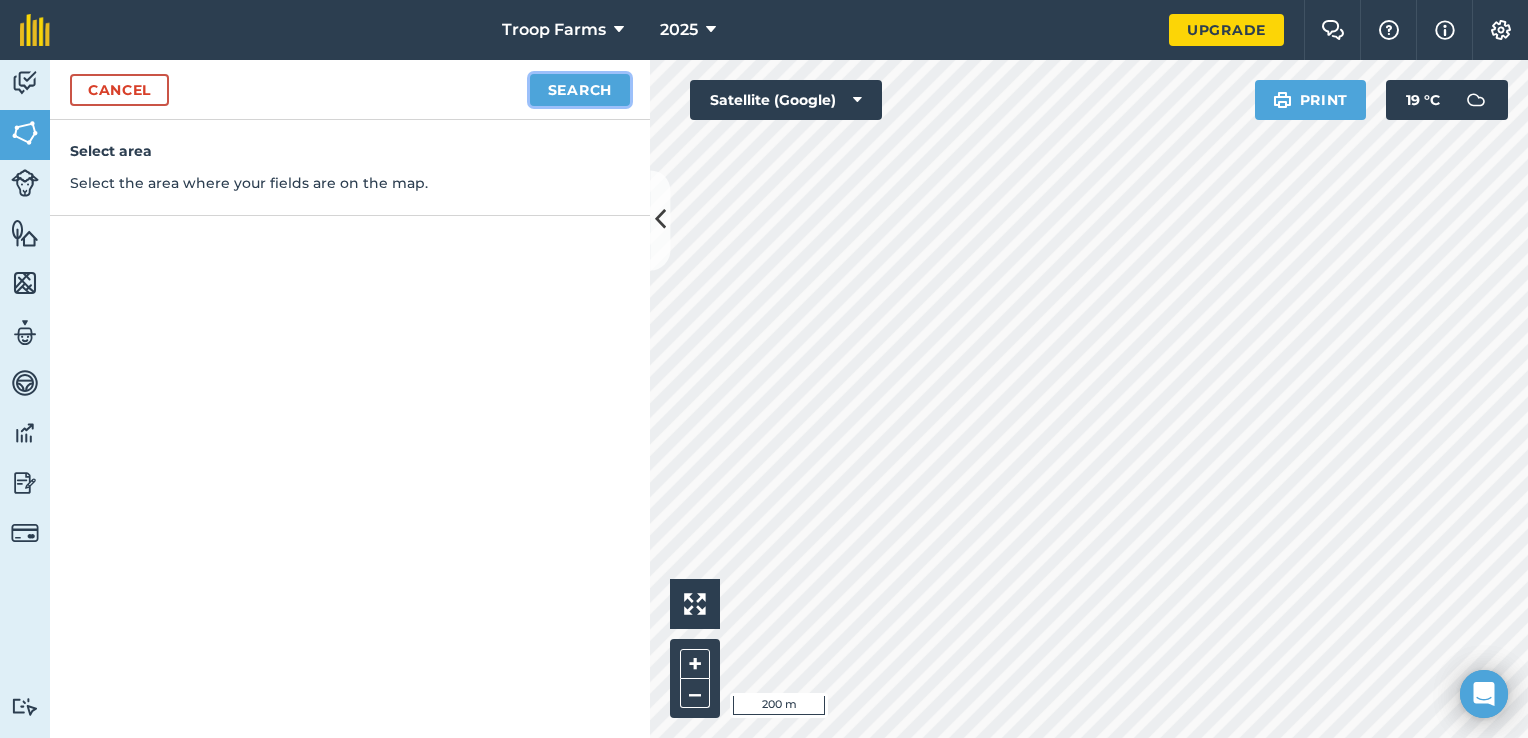 click on "Search" at bounding box center (580, 90) 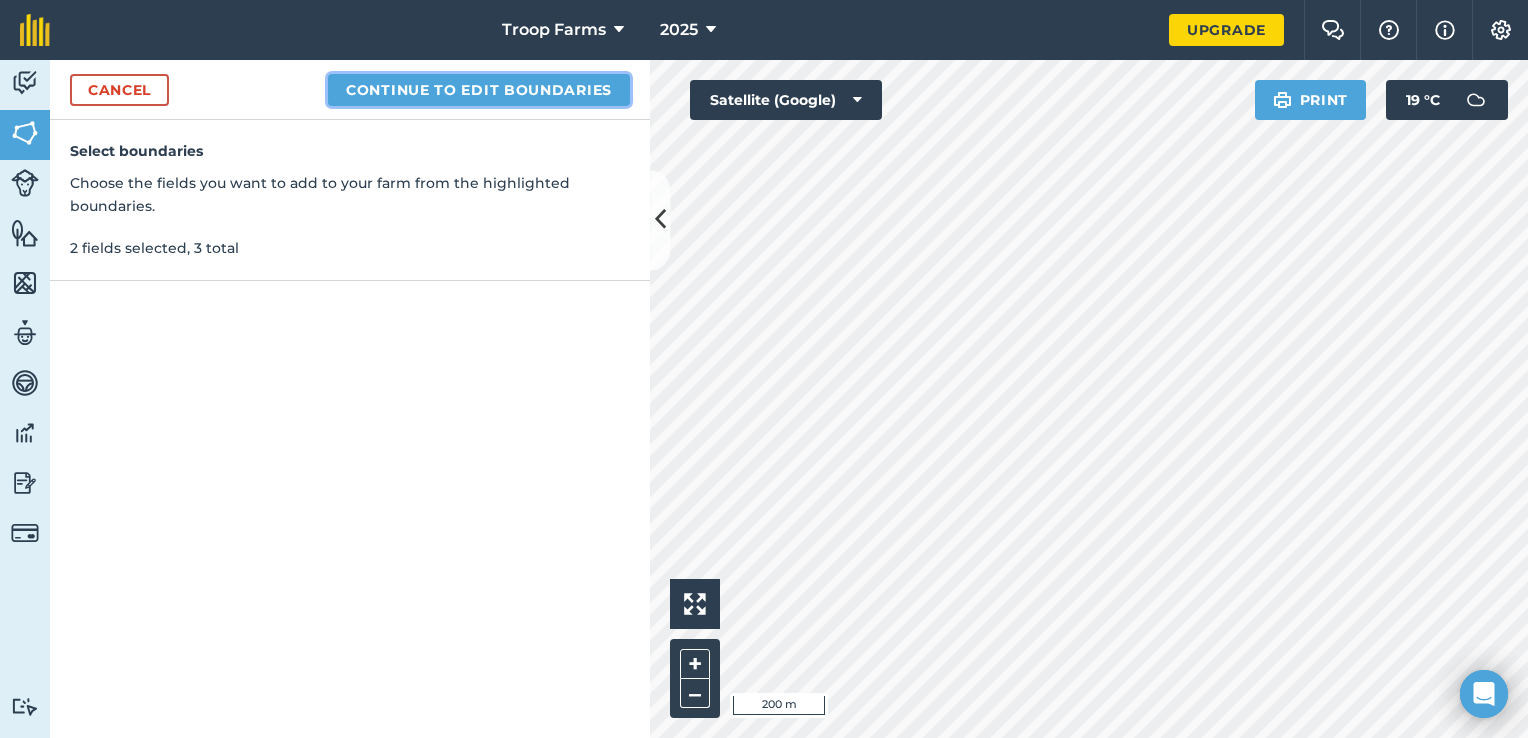click on "Continue to edit boundaries" at bounding box center [479, 90] 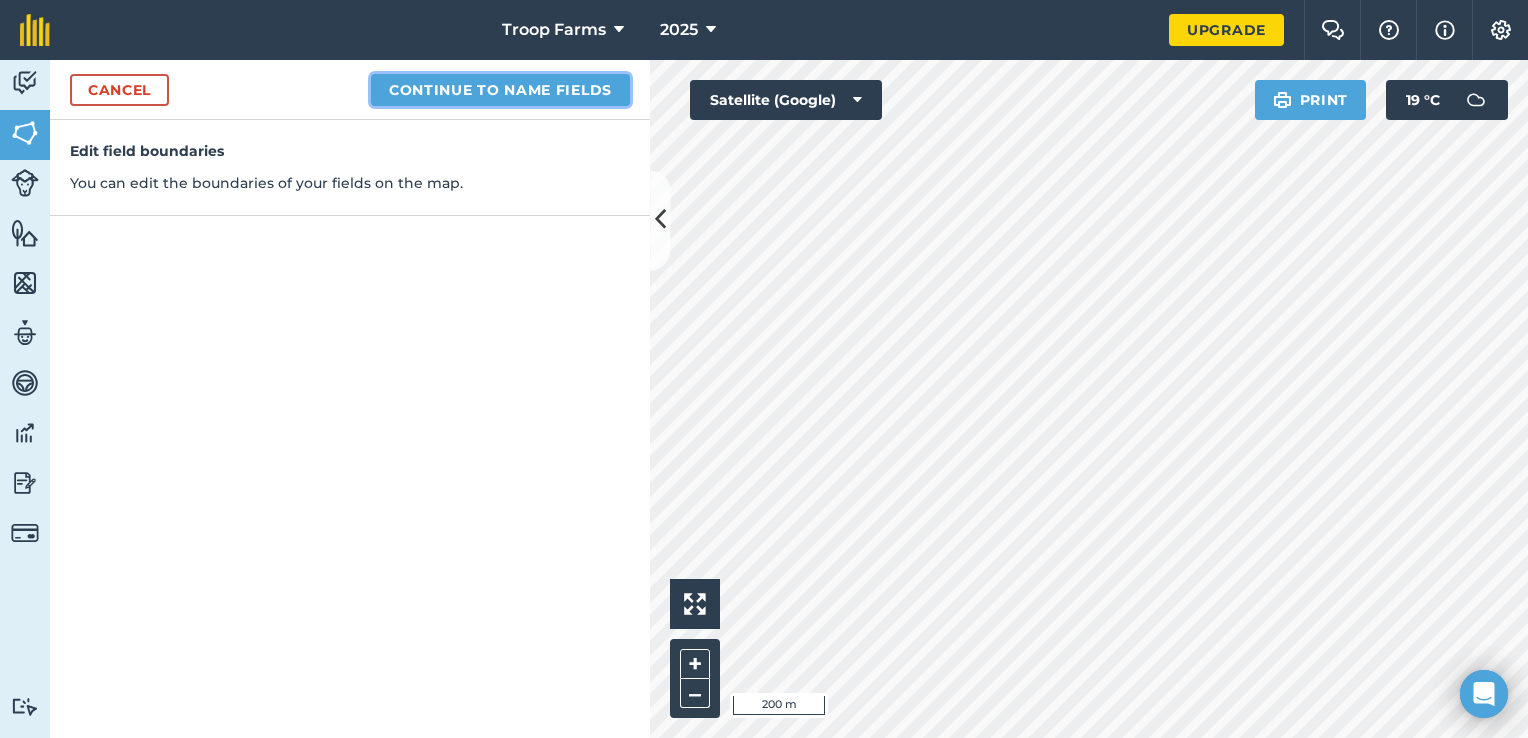 click on "Continue to name fields" at bounding box center (500, 90) 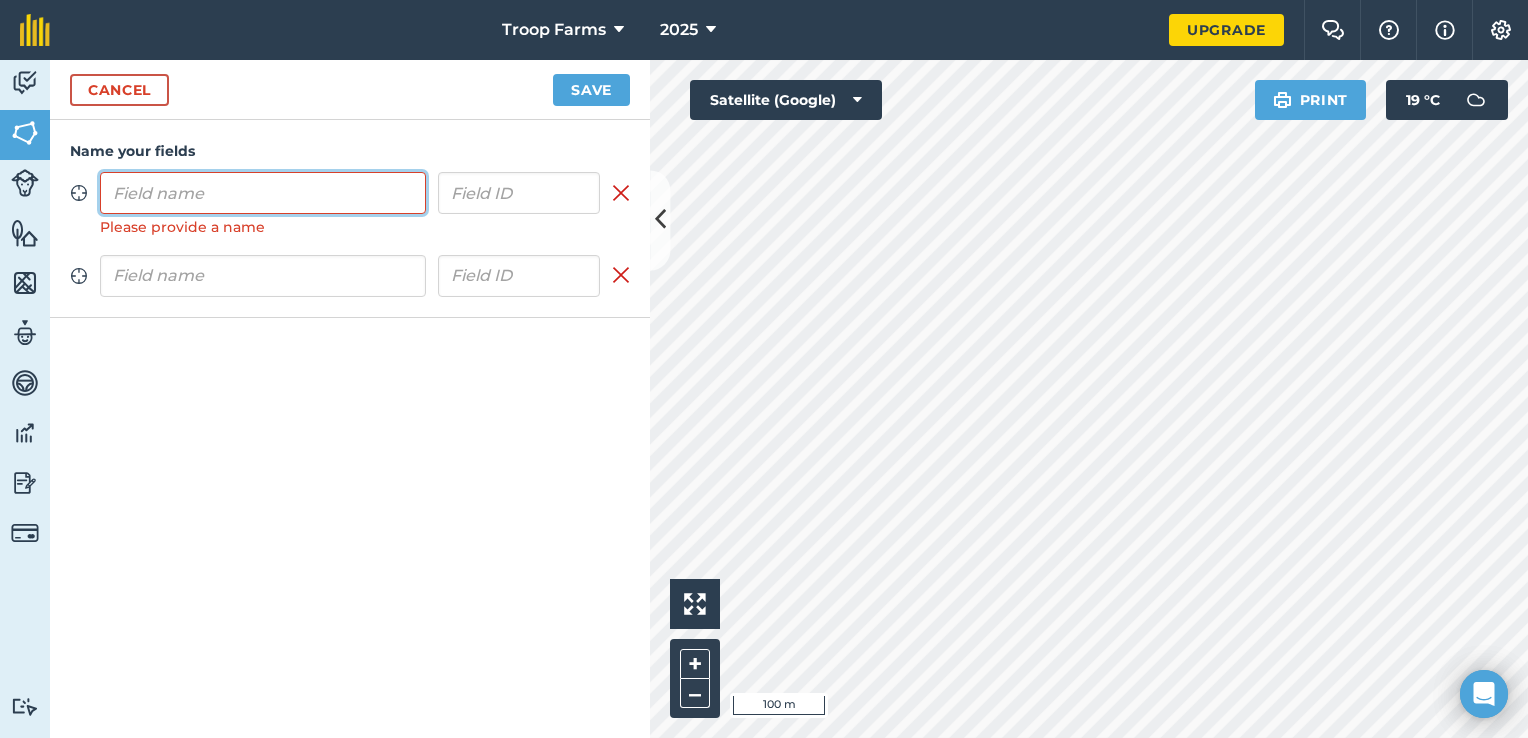 click at bounding box center [263, 193] 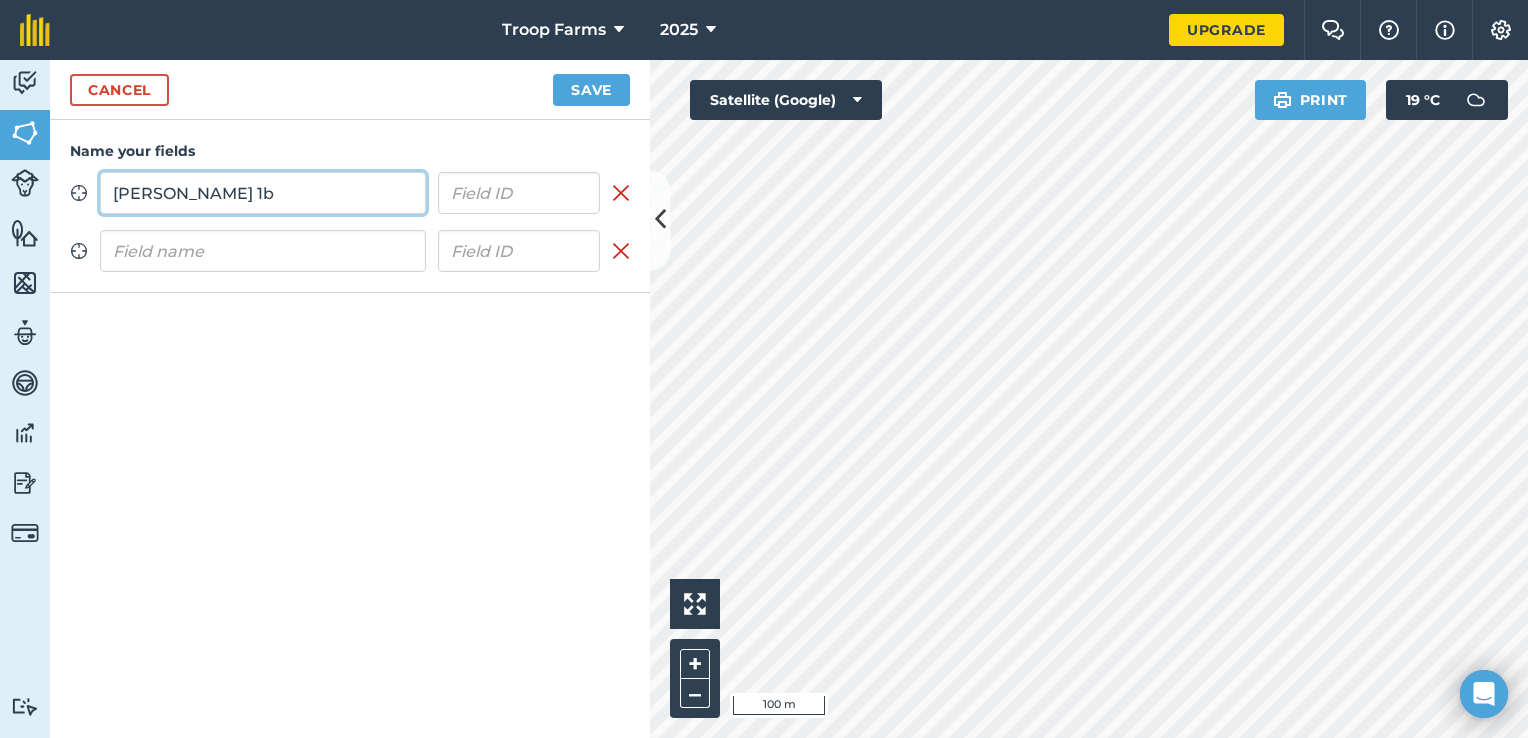 type on "Bellamy 1b" 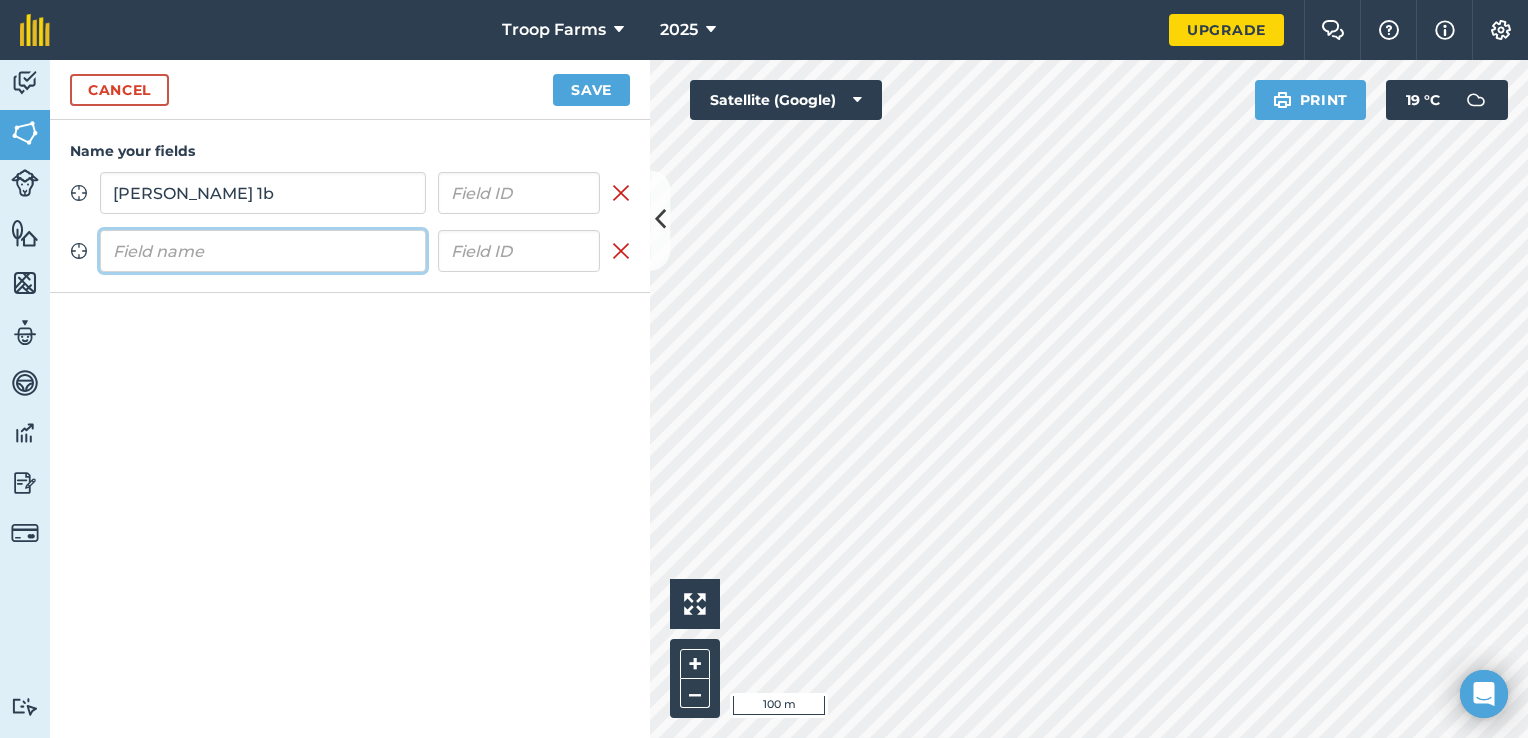 click at bounding box center (263, 251) 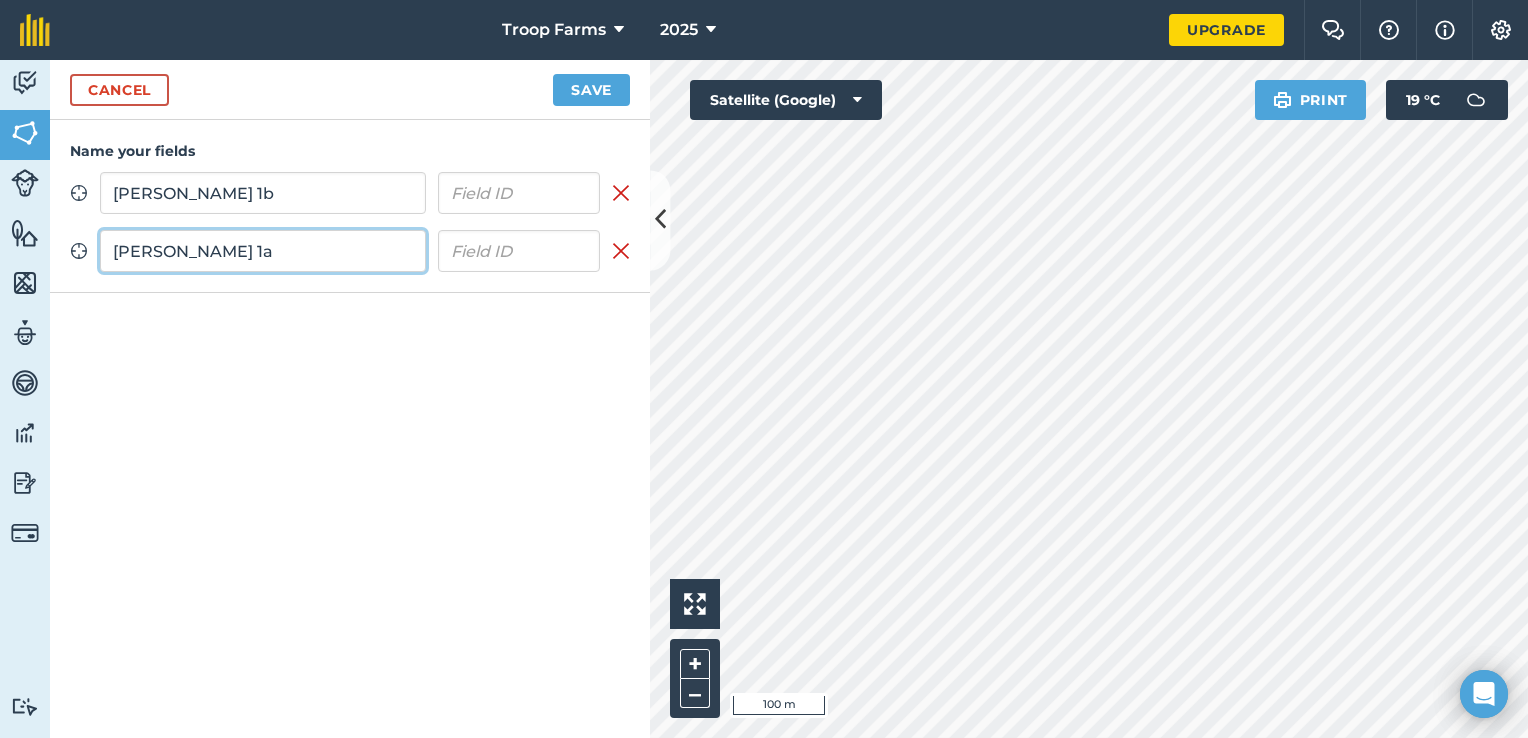 type on "Bellamy 1a" 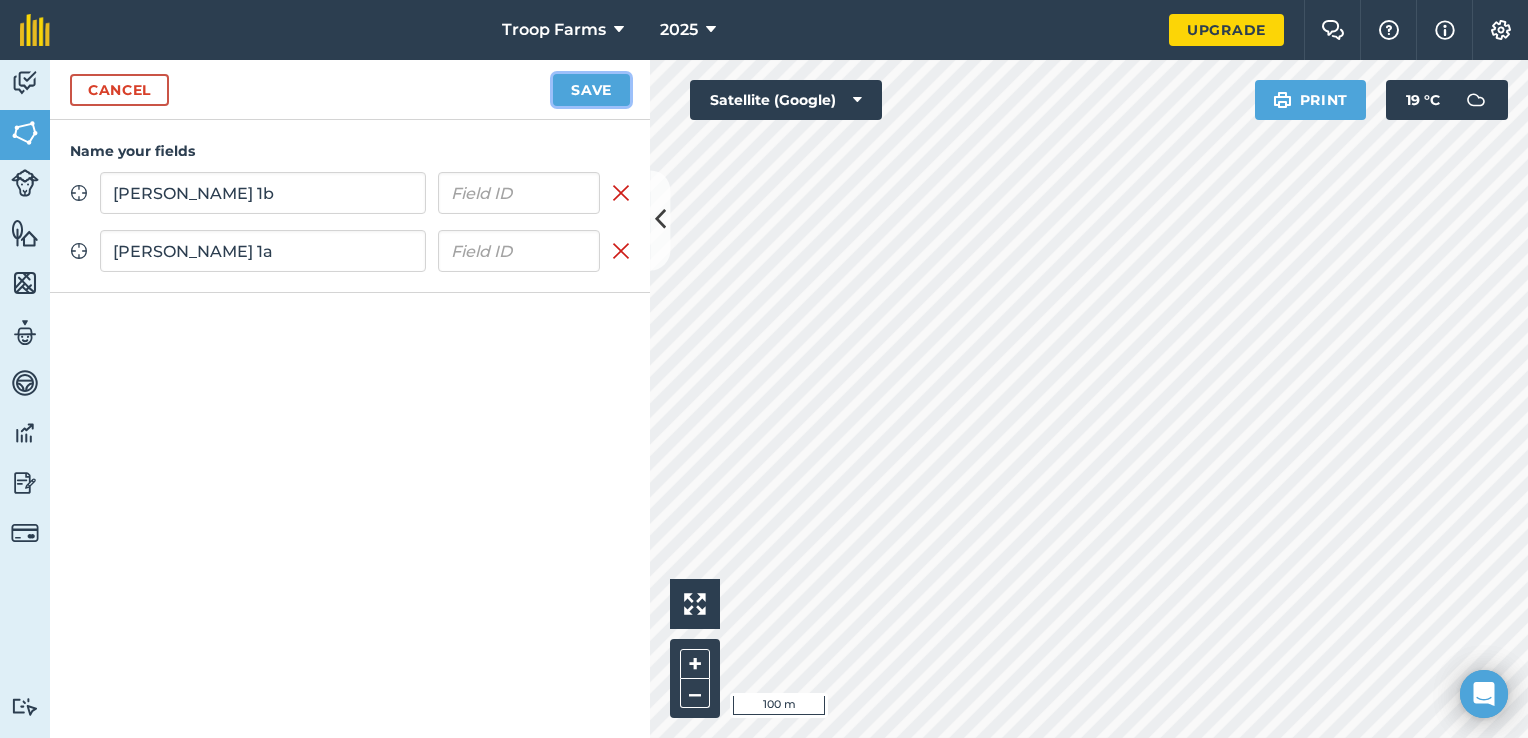 click on "Save" at bounding box center (591, 90) 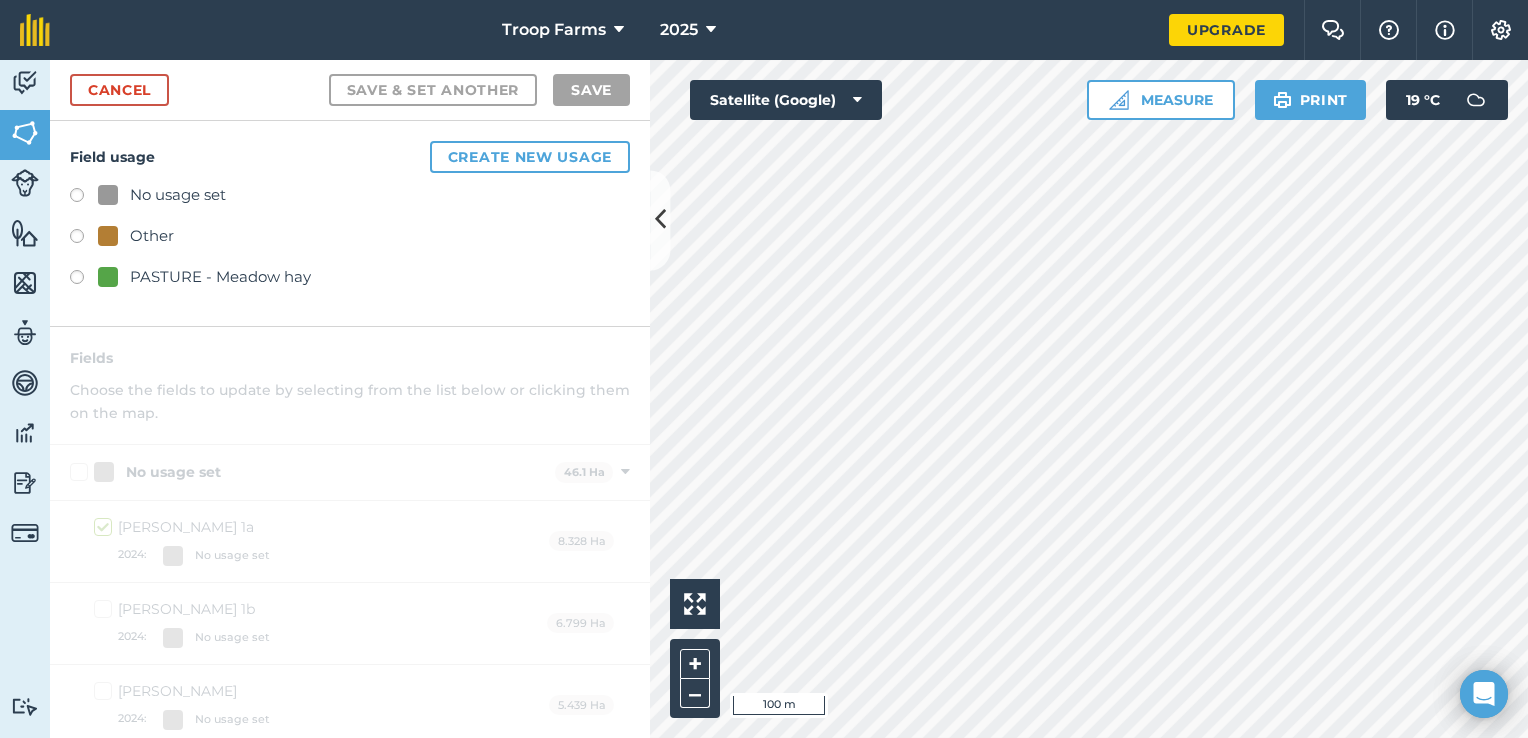 checkbox on "true" 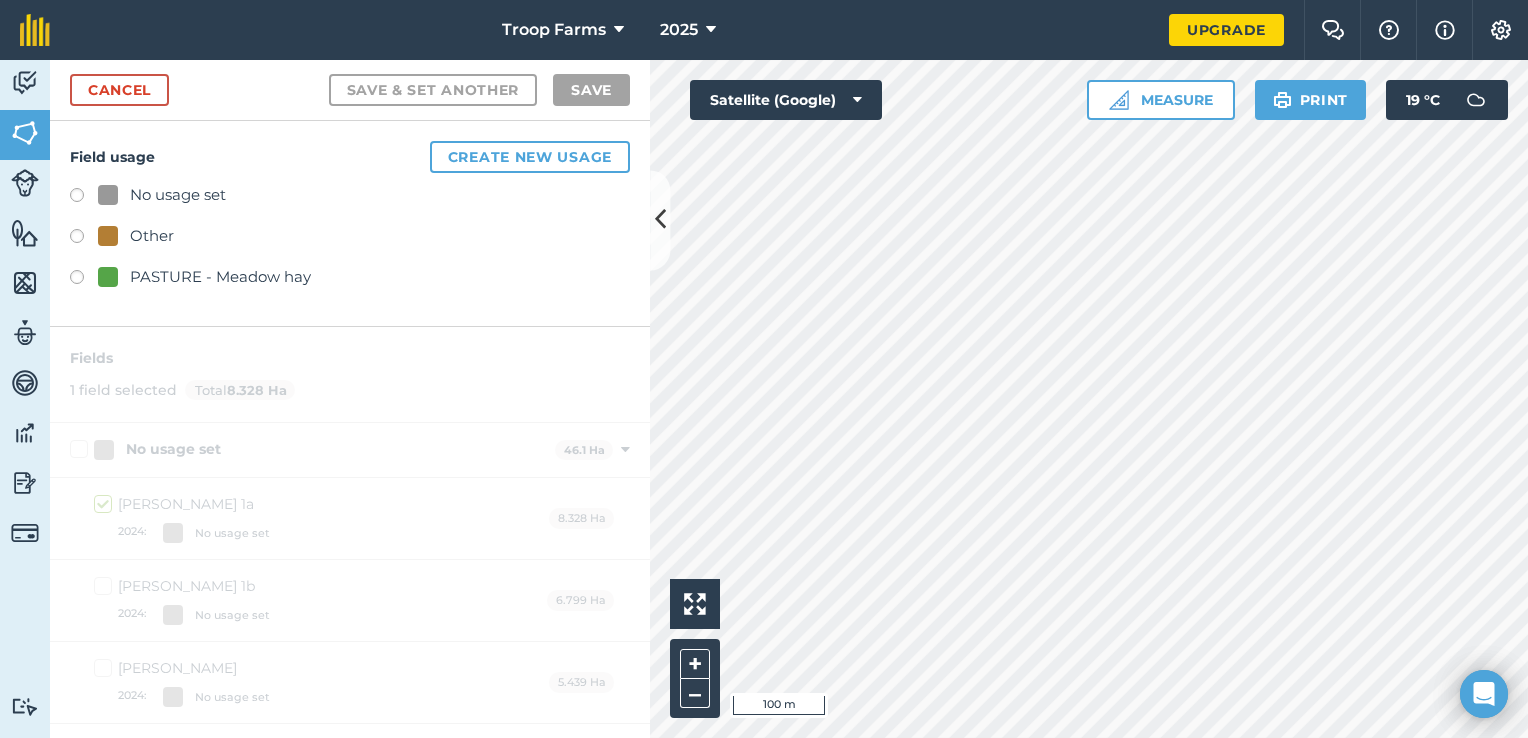 click at bounding box center [84, 239] 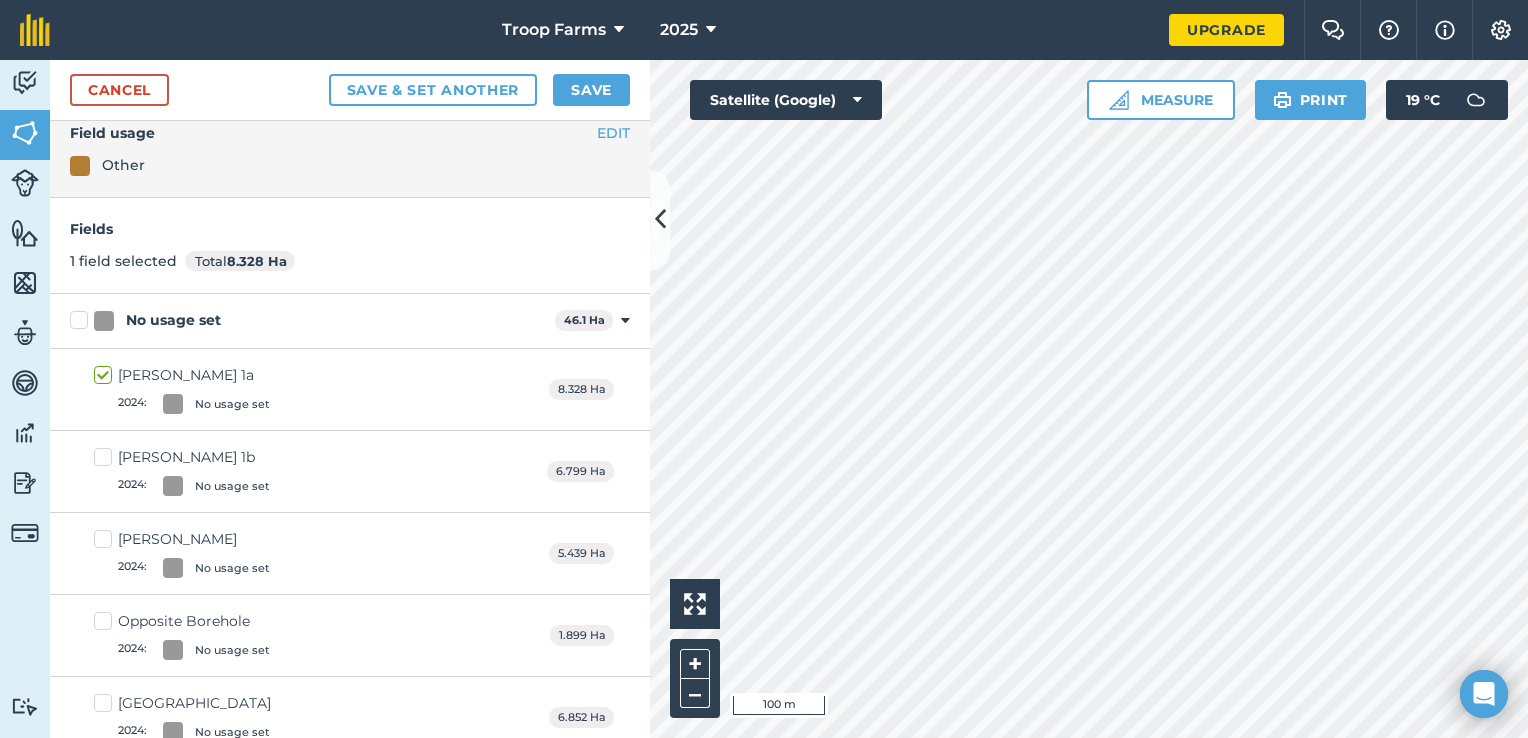 scroll, scrollTop: 0, scrollLeft: 0, axis: both 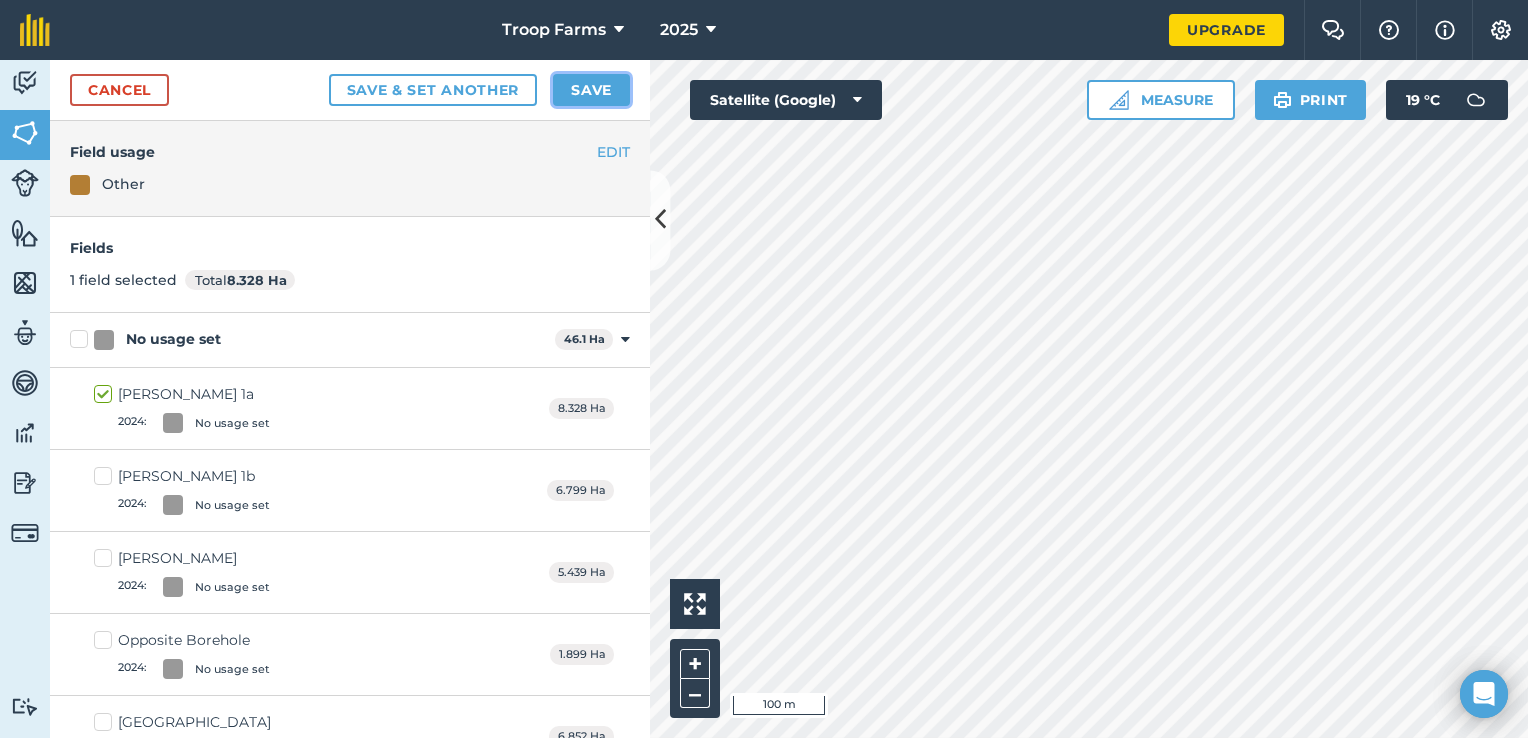 click on "Save" at bounding box center (591, 90) 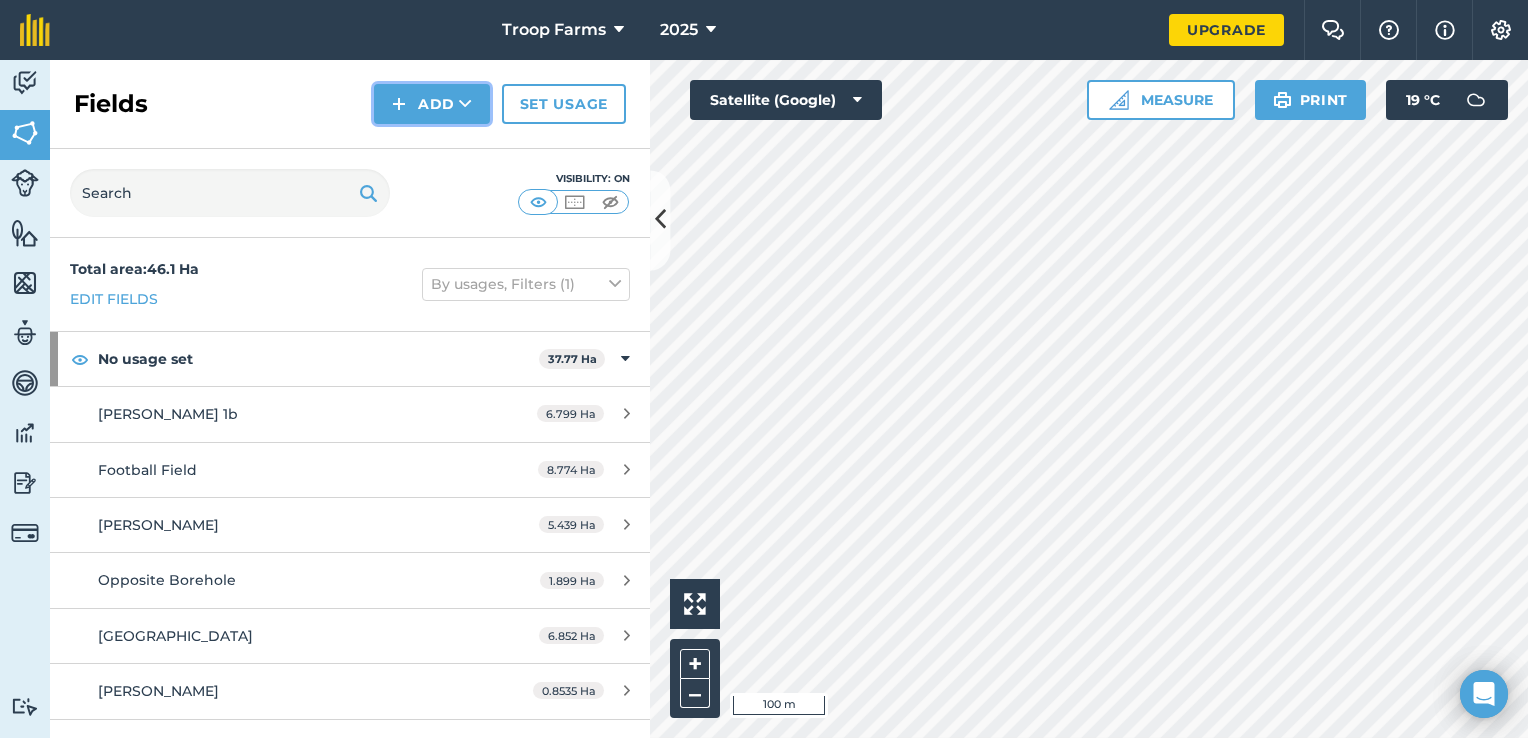 click on "Add" at bounding box center [432, 104] 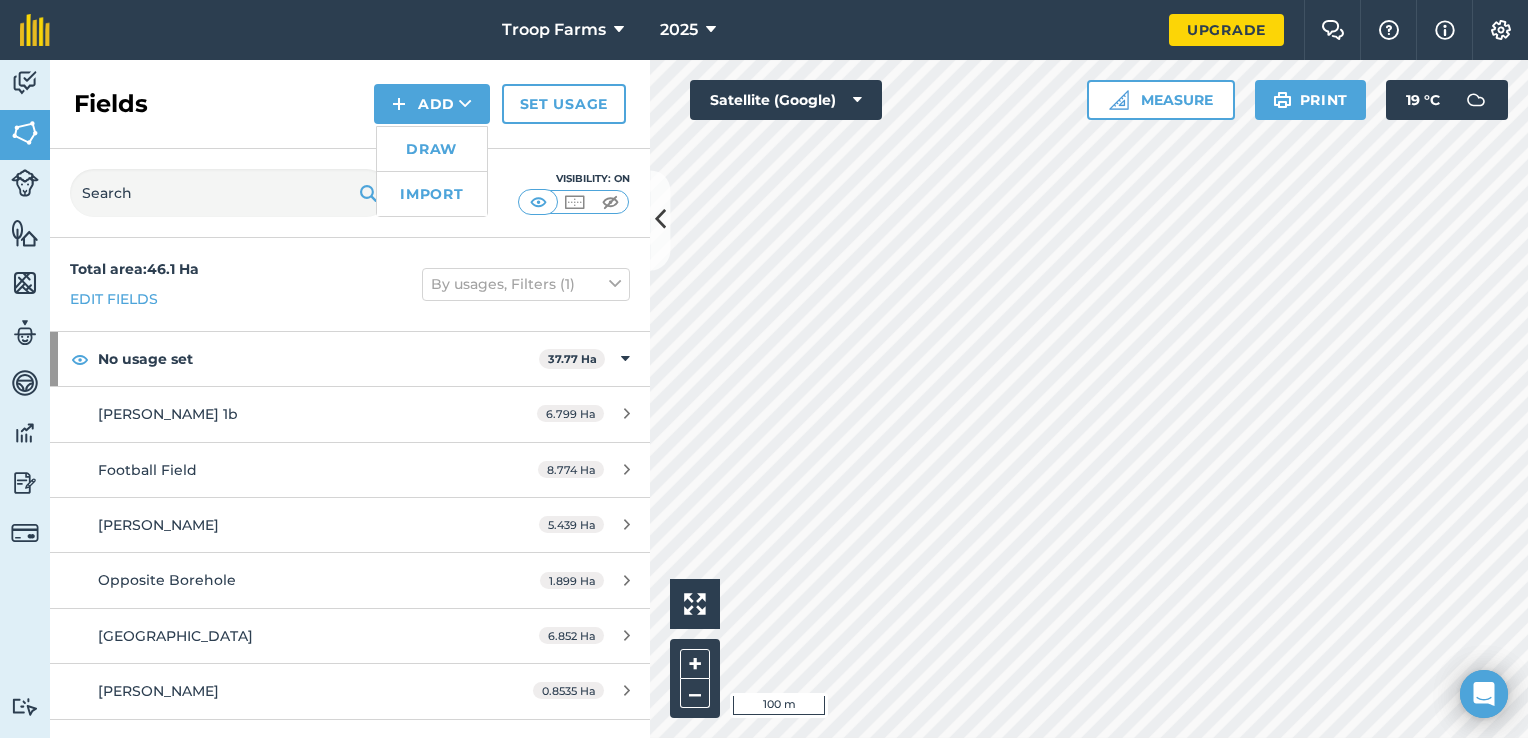 click on "Fields   Add   Draw Import Set usage" at bounding box center [350, 104] 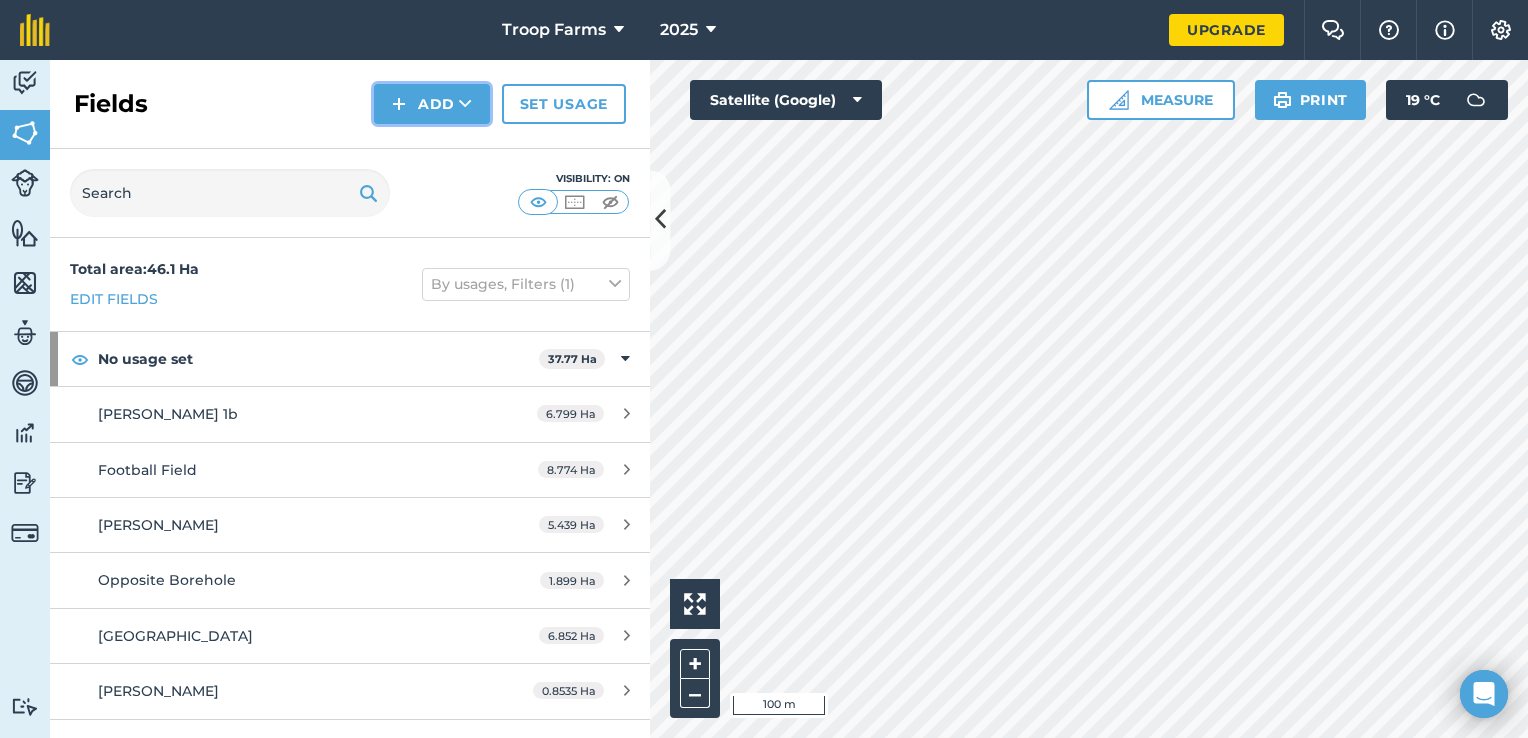 click on "Add" at bounding box center (432, 104) 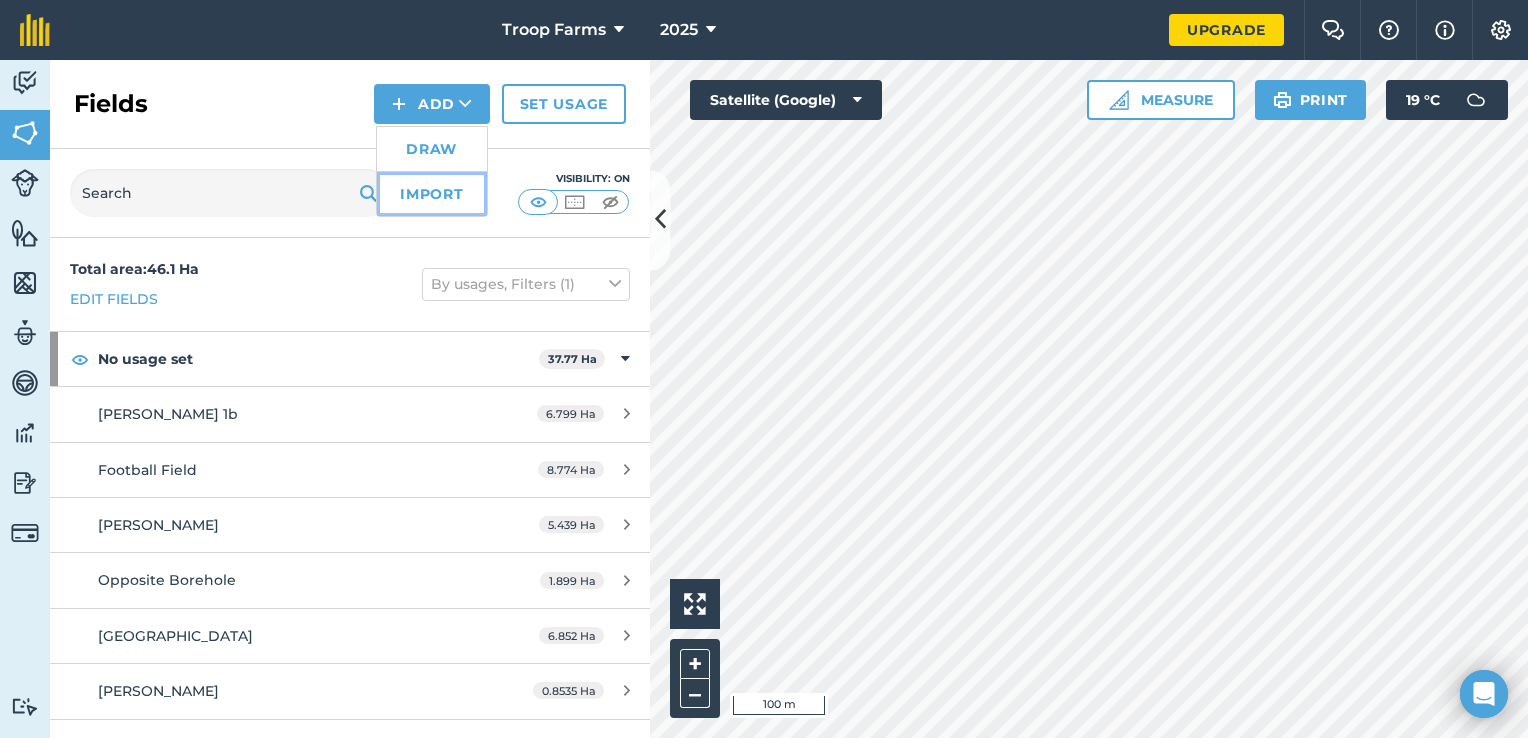 click on "Import" at bounding box center [432, 194] 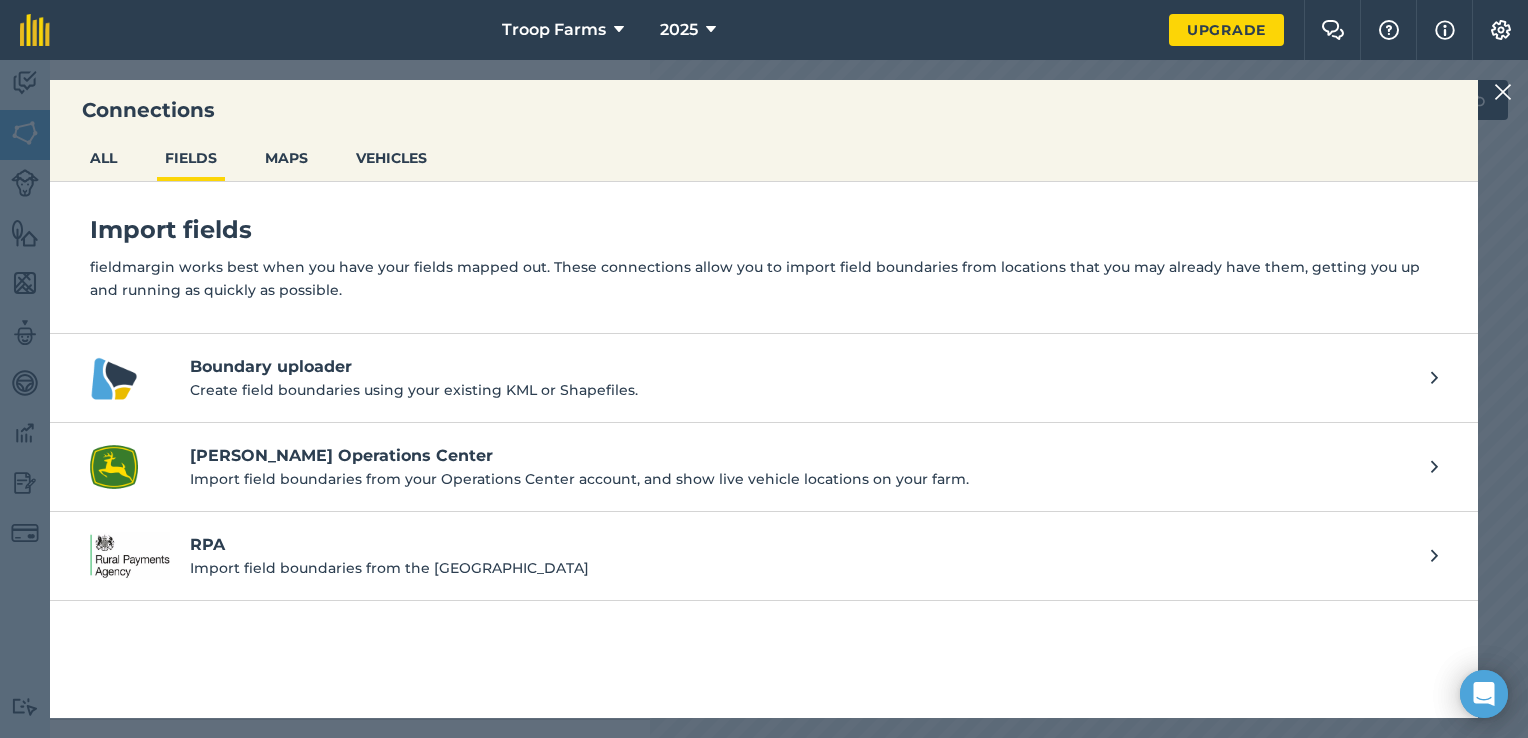 click at bounding box center [1503, 92] 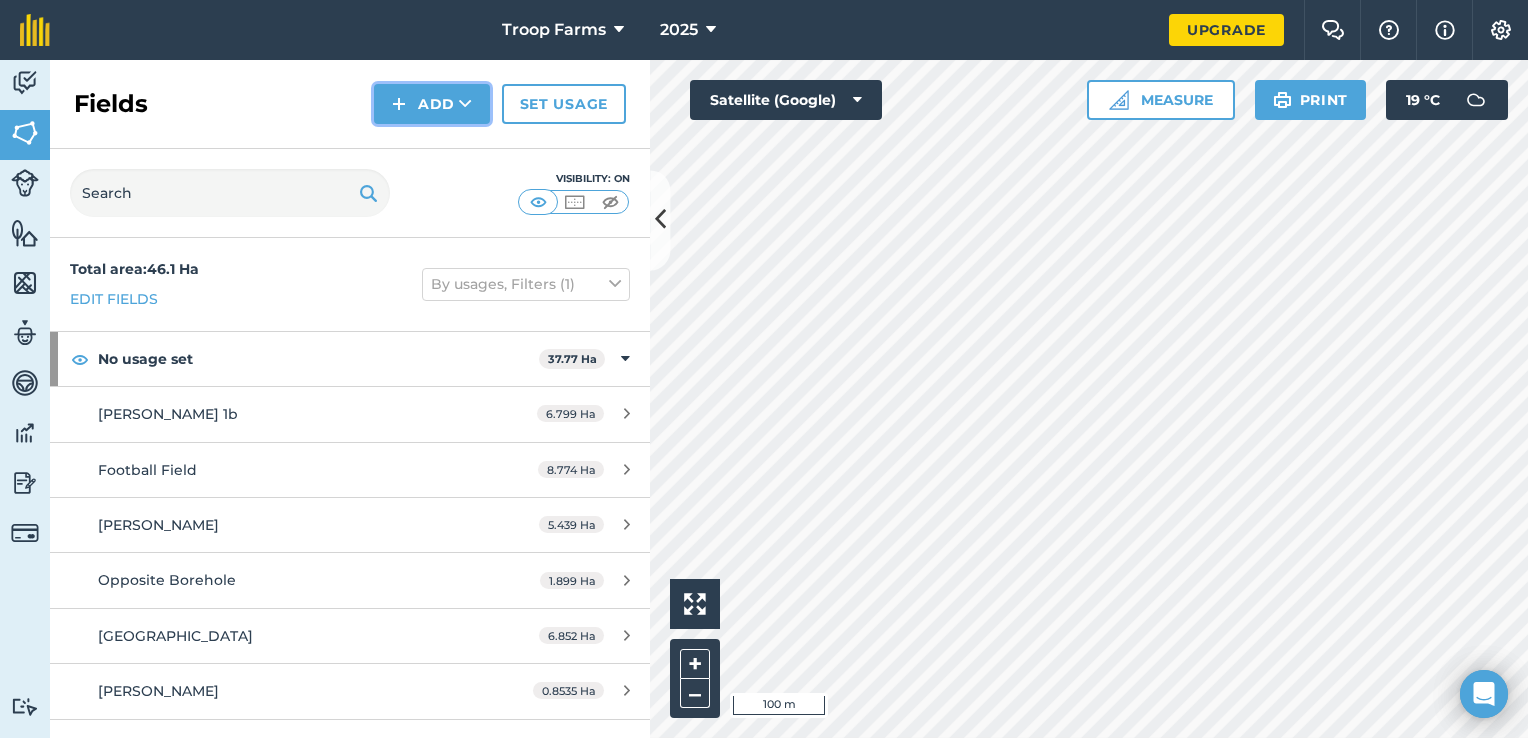 click on "Add" at bounding box center (432, 104) 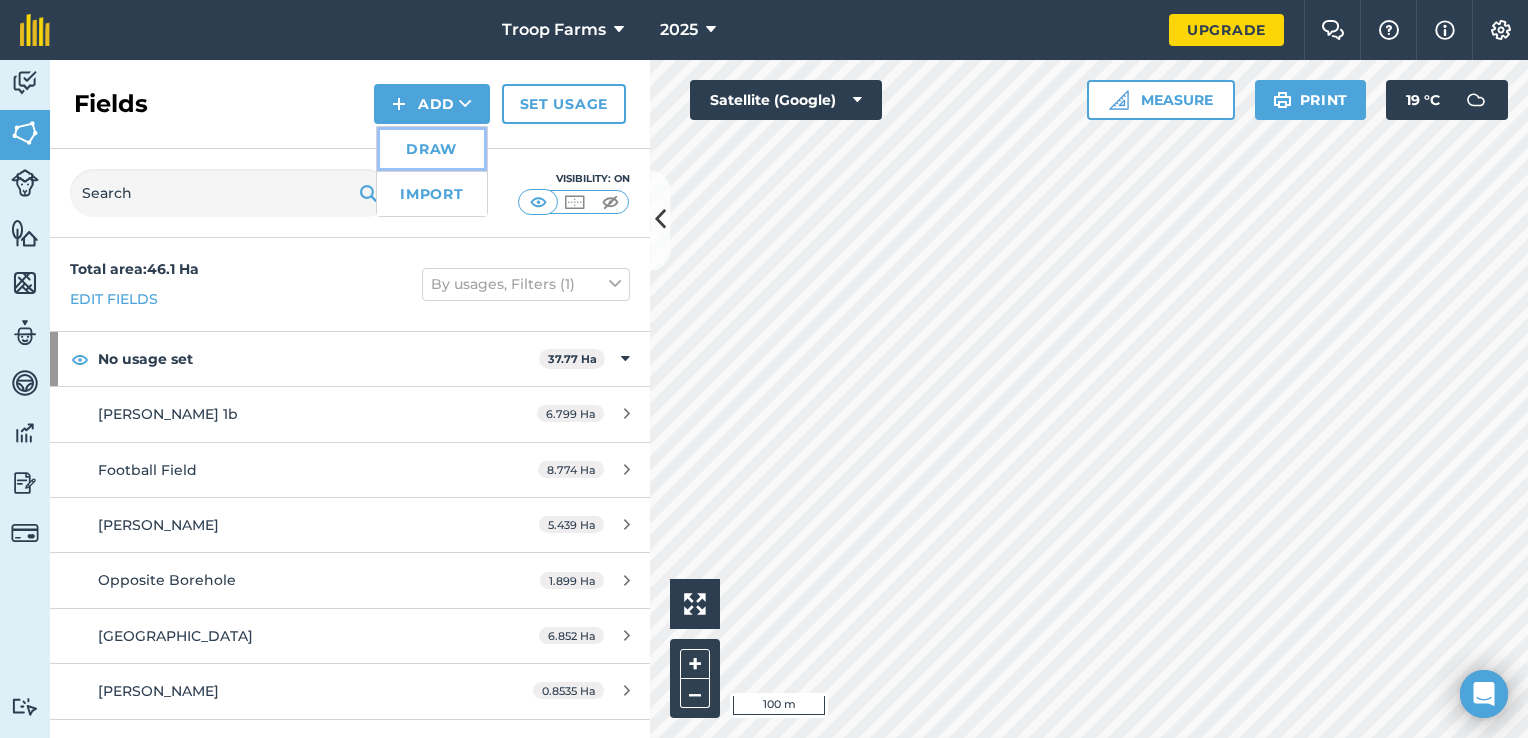 click on "Draw" at bounding box center [432, 149] 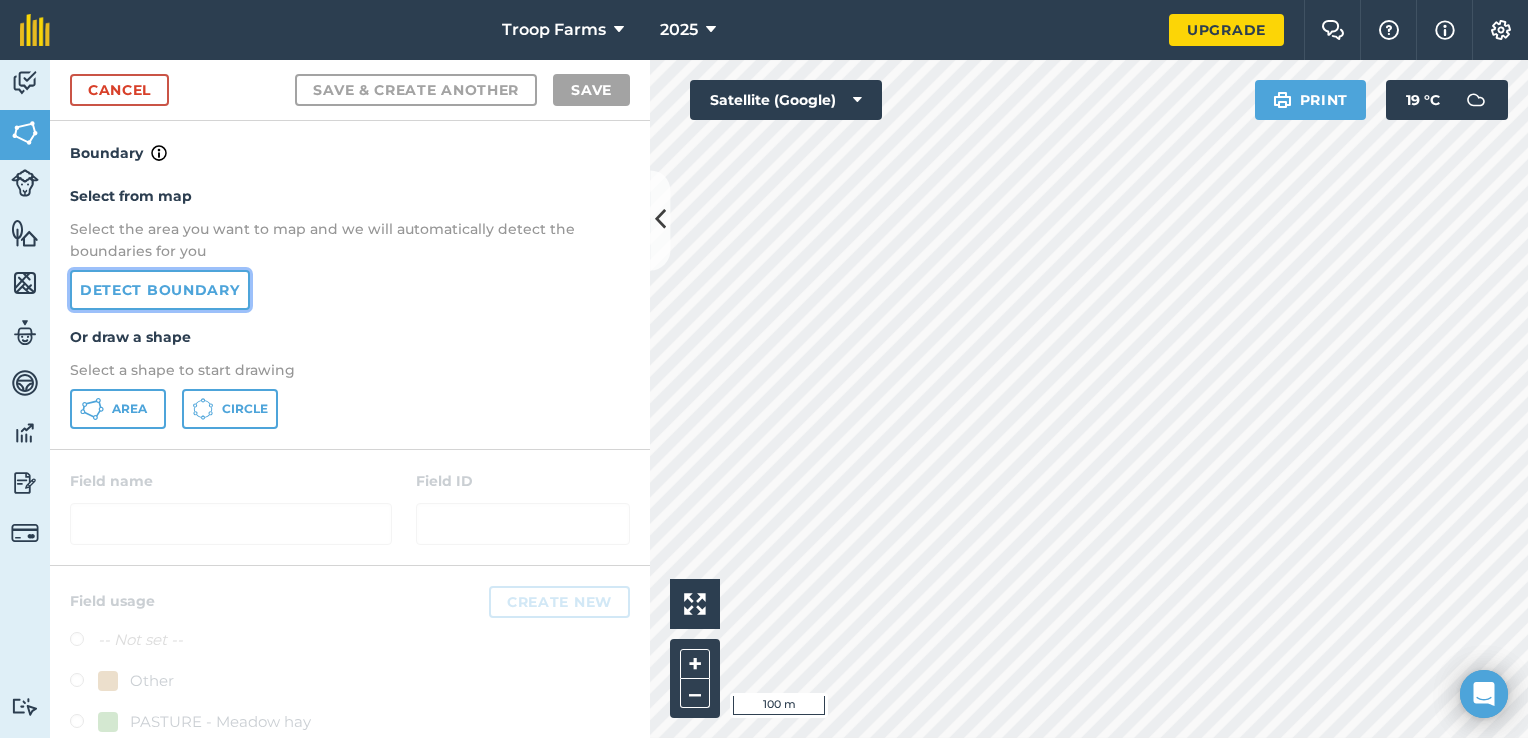 click on "Detect boundary" at bounding box center (160, 290) 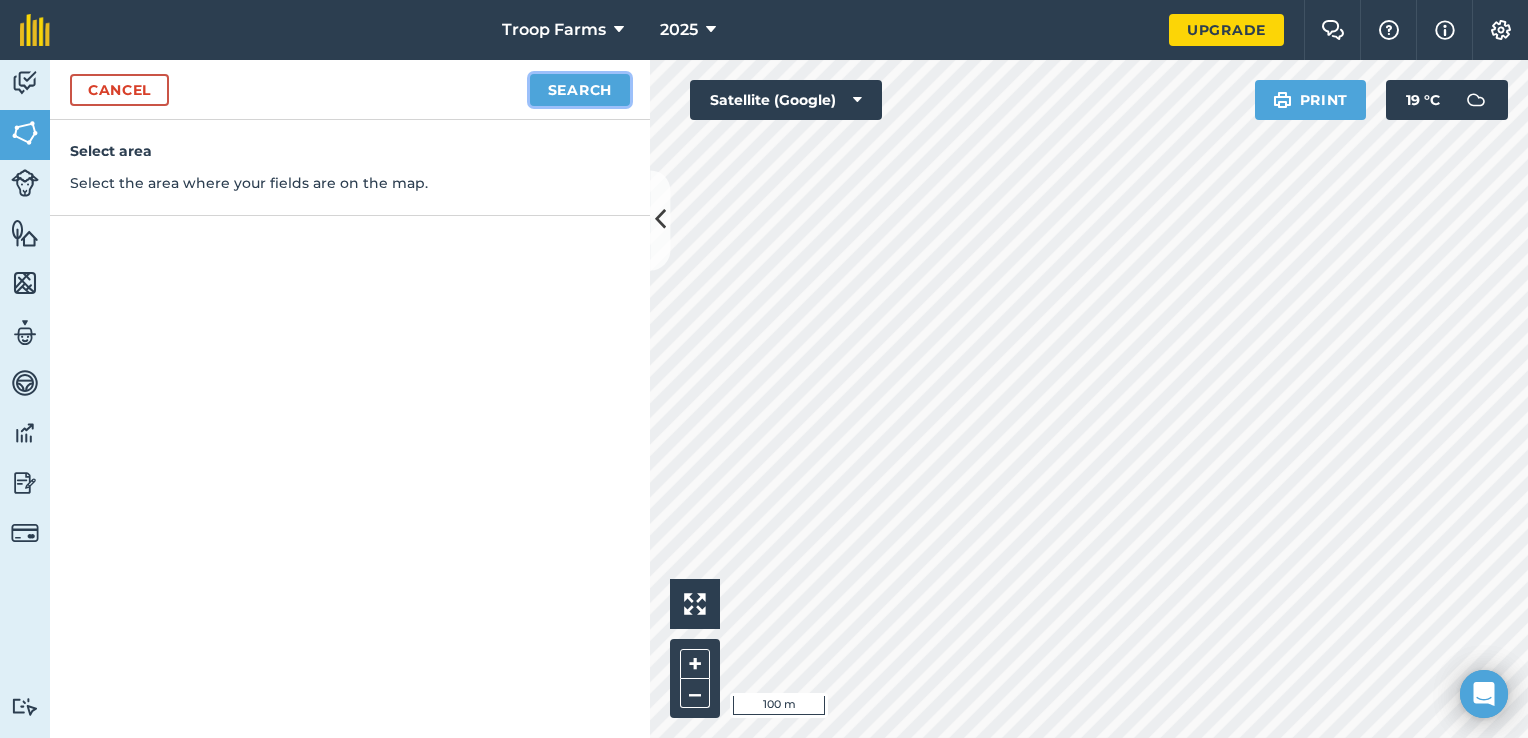 click on "Search" at bounding box center (580, 90) 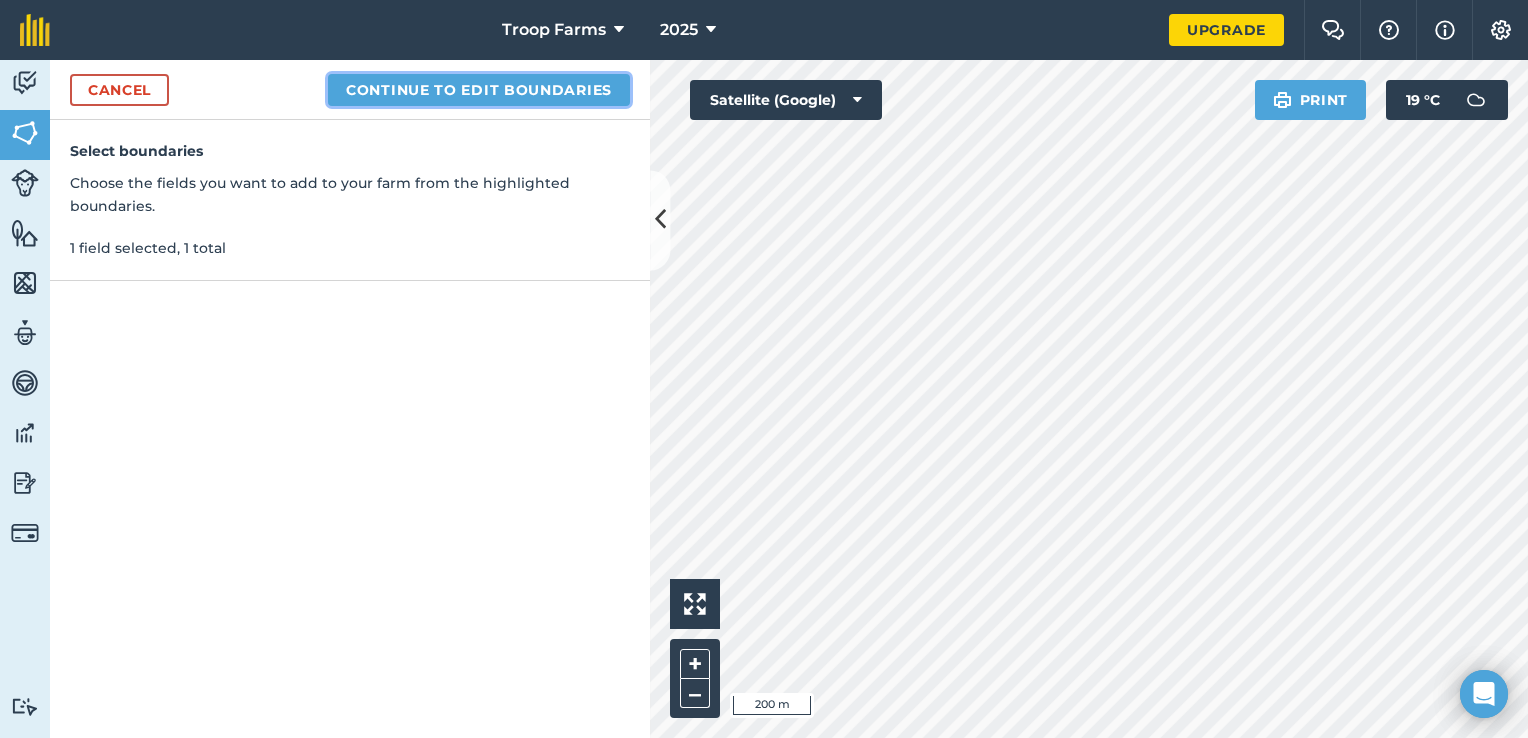 click on "Continue to edit boundaries" at bounding box center (479, 90) 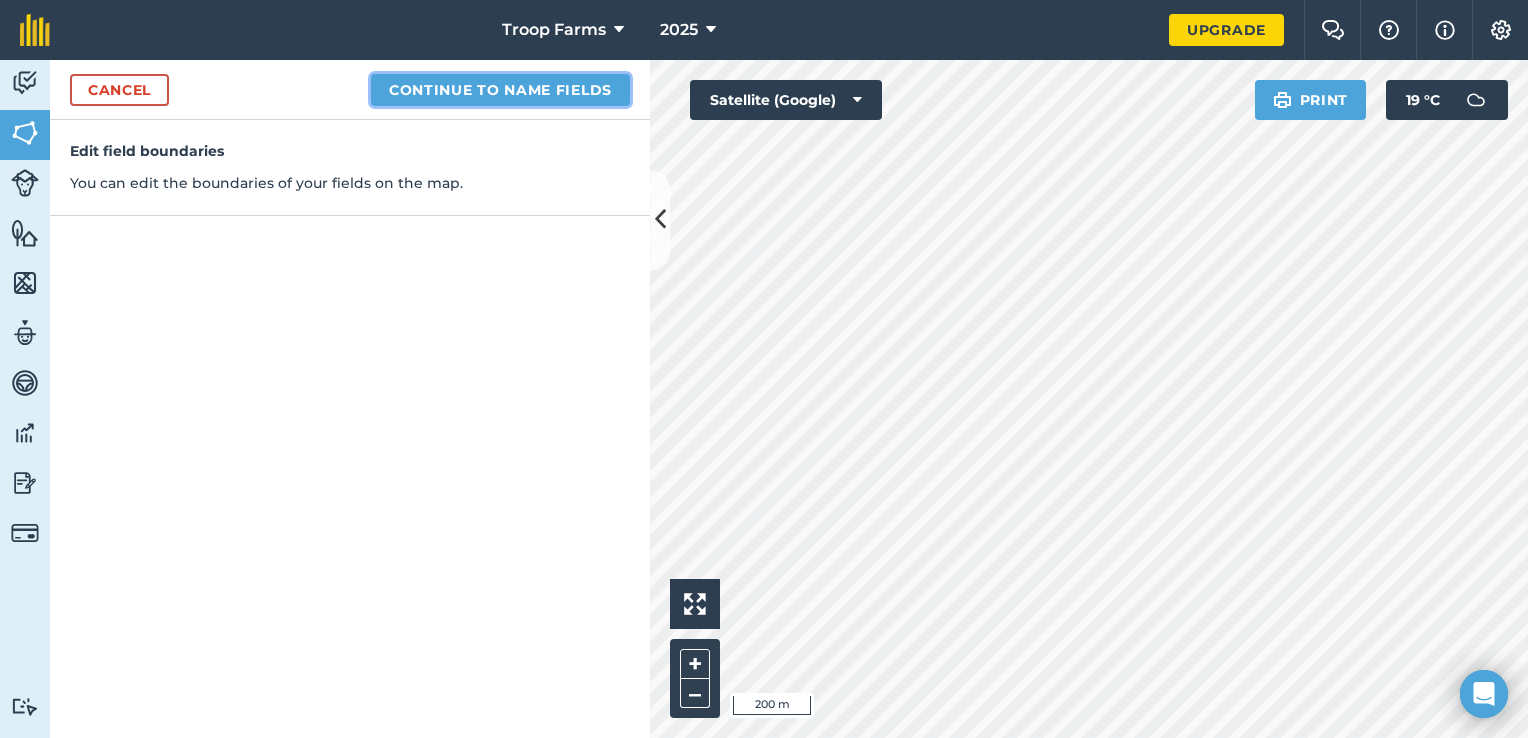 click on "Continue to name fields" at bounding box center (500, 90) 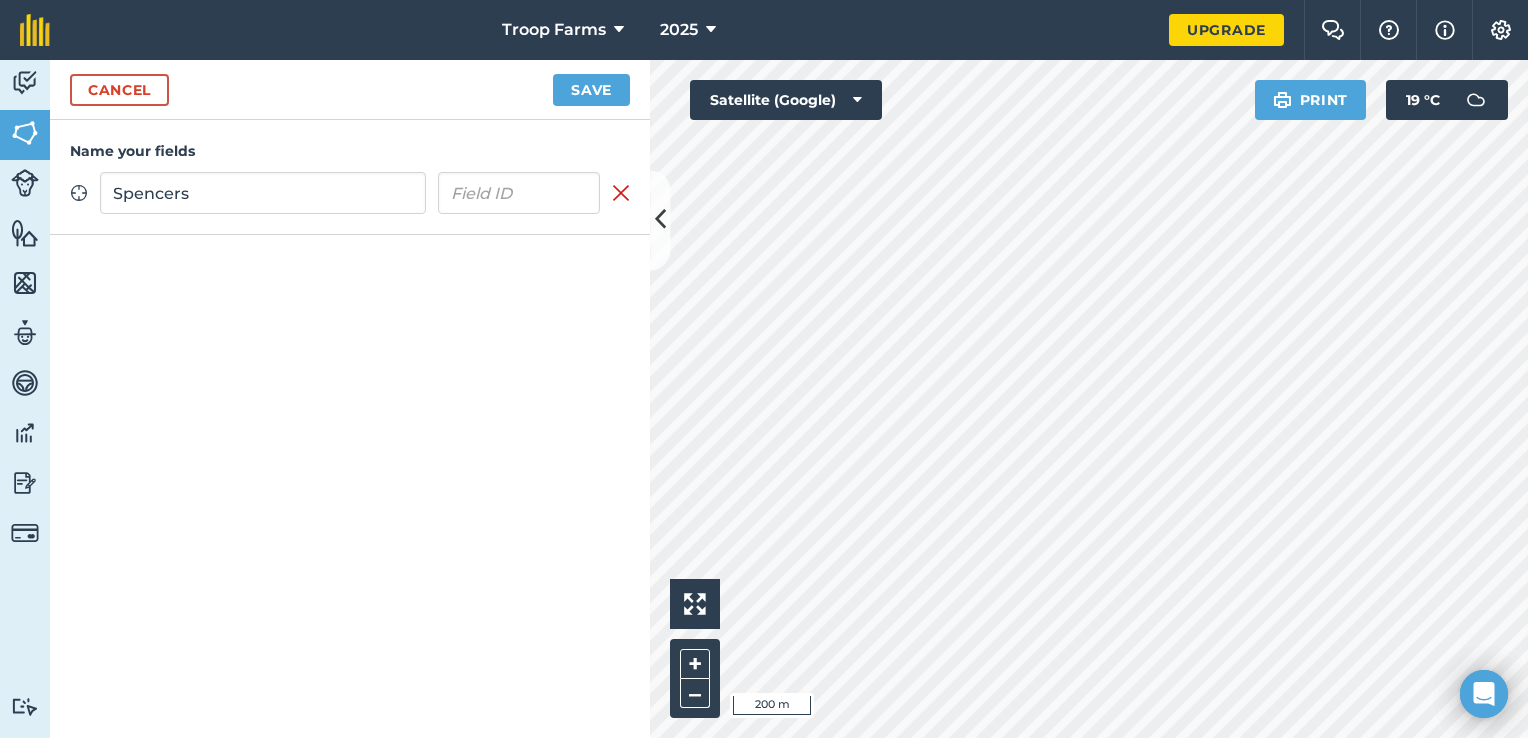 type on "Spencers" 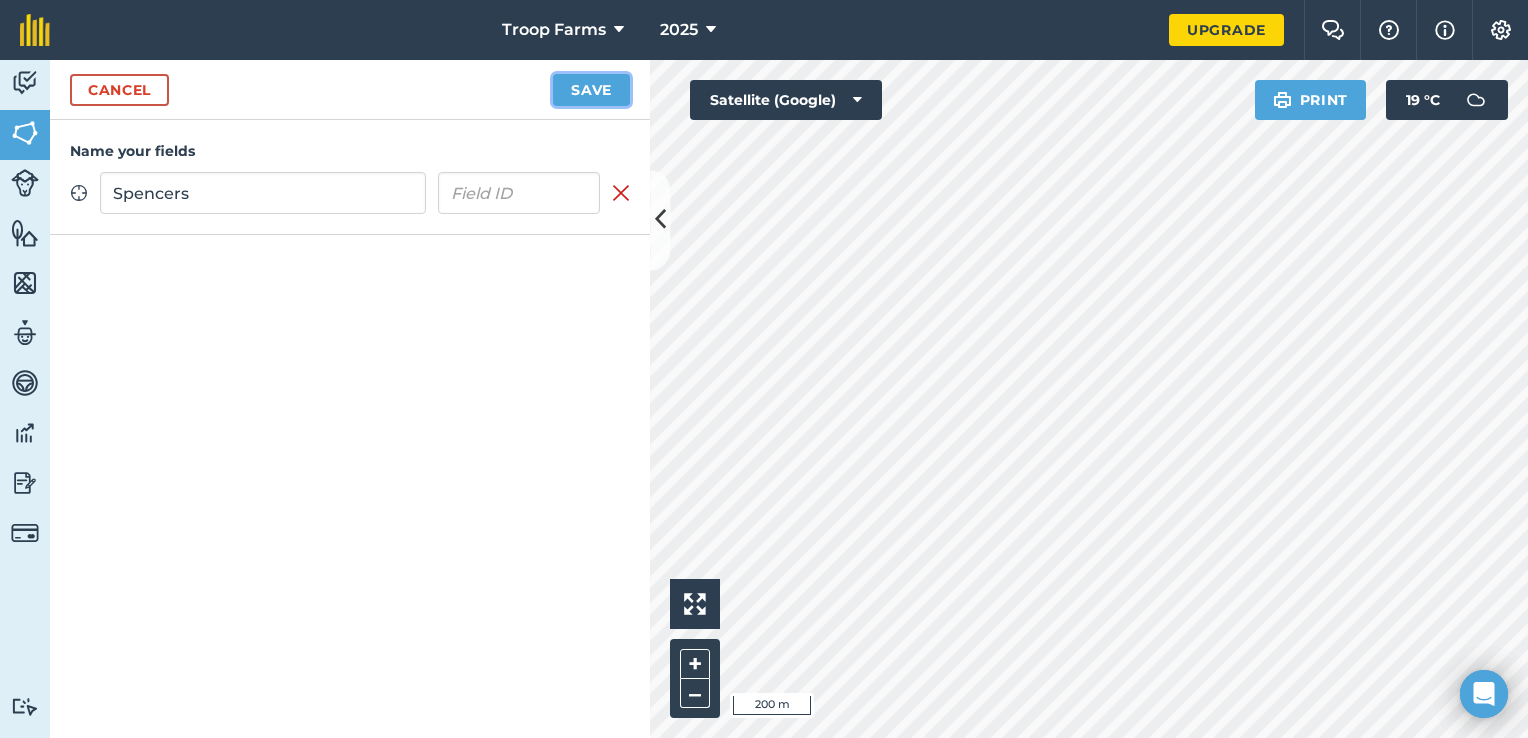 click on "Save" at bounding box center (591, 90) 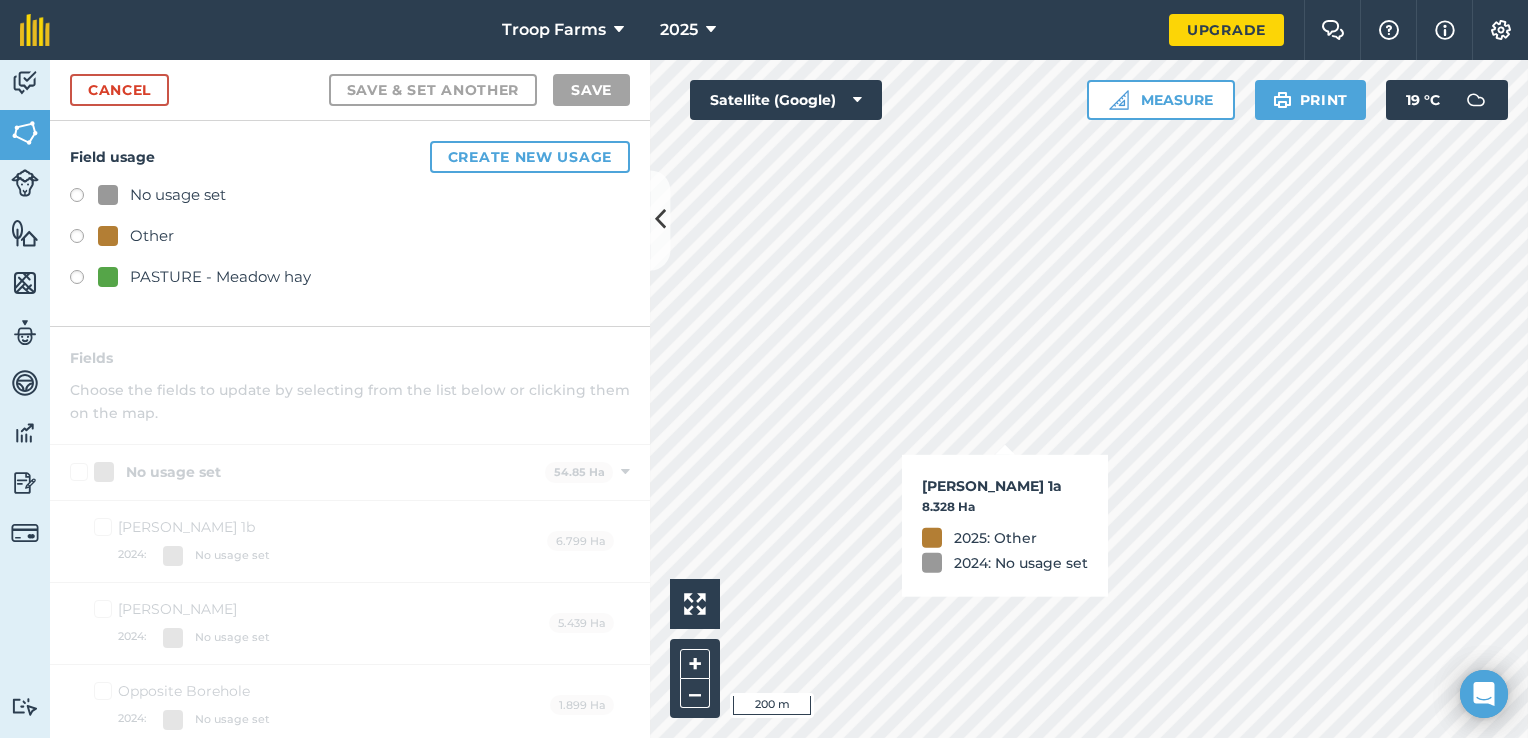 click at bounding box center [84, 239] 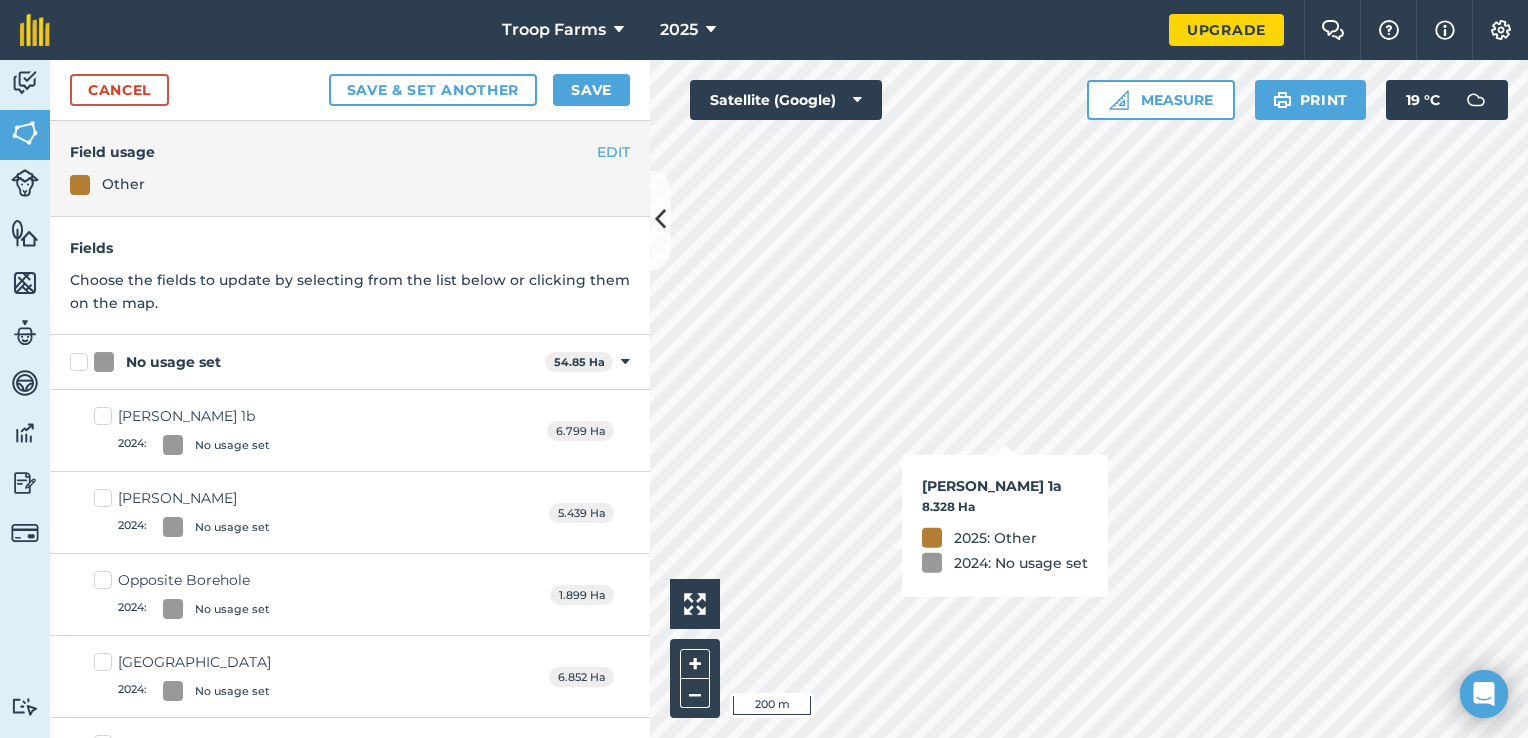 click on "No usage set" at bounding box center (303, 362) 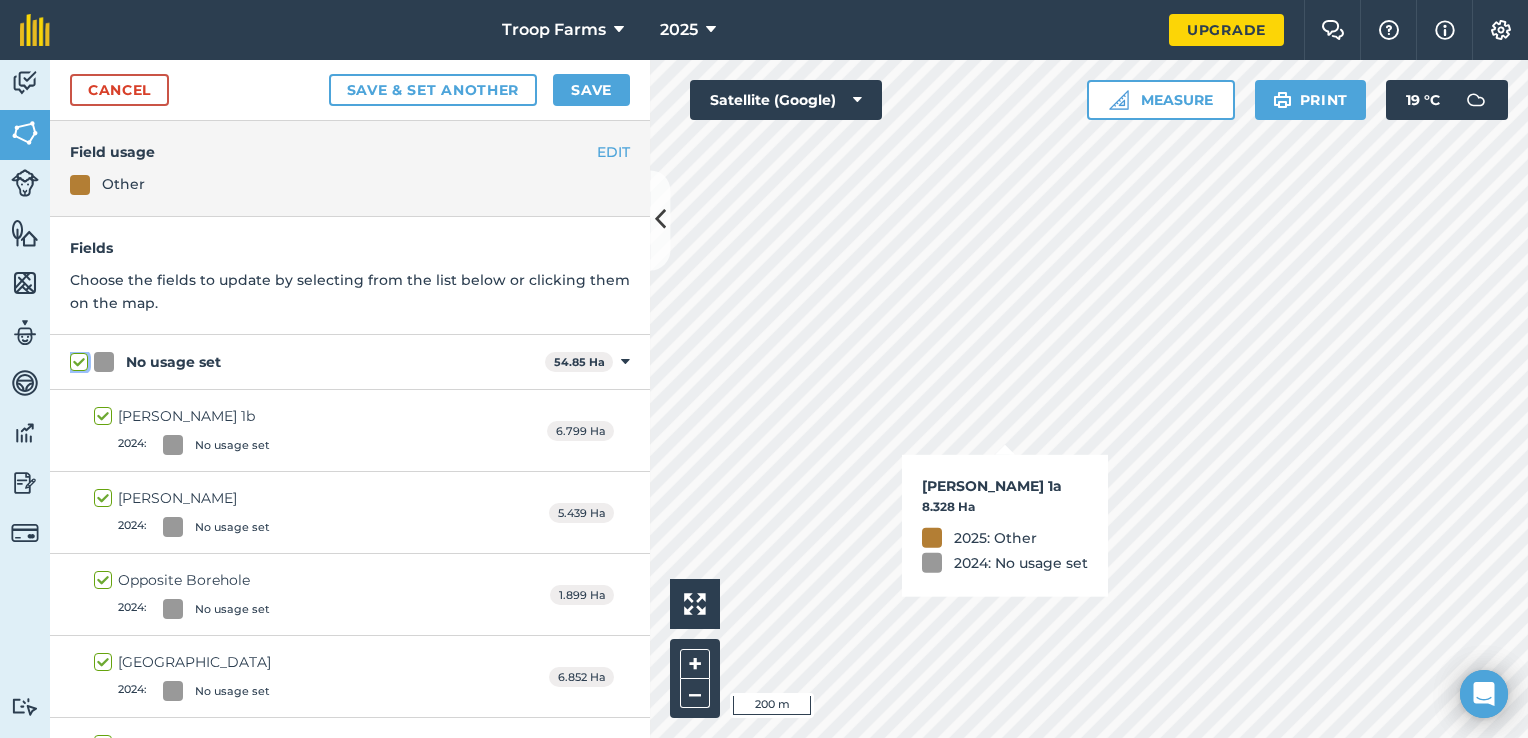 checkbox on "true" 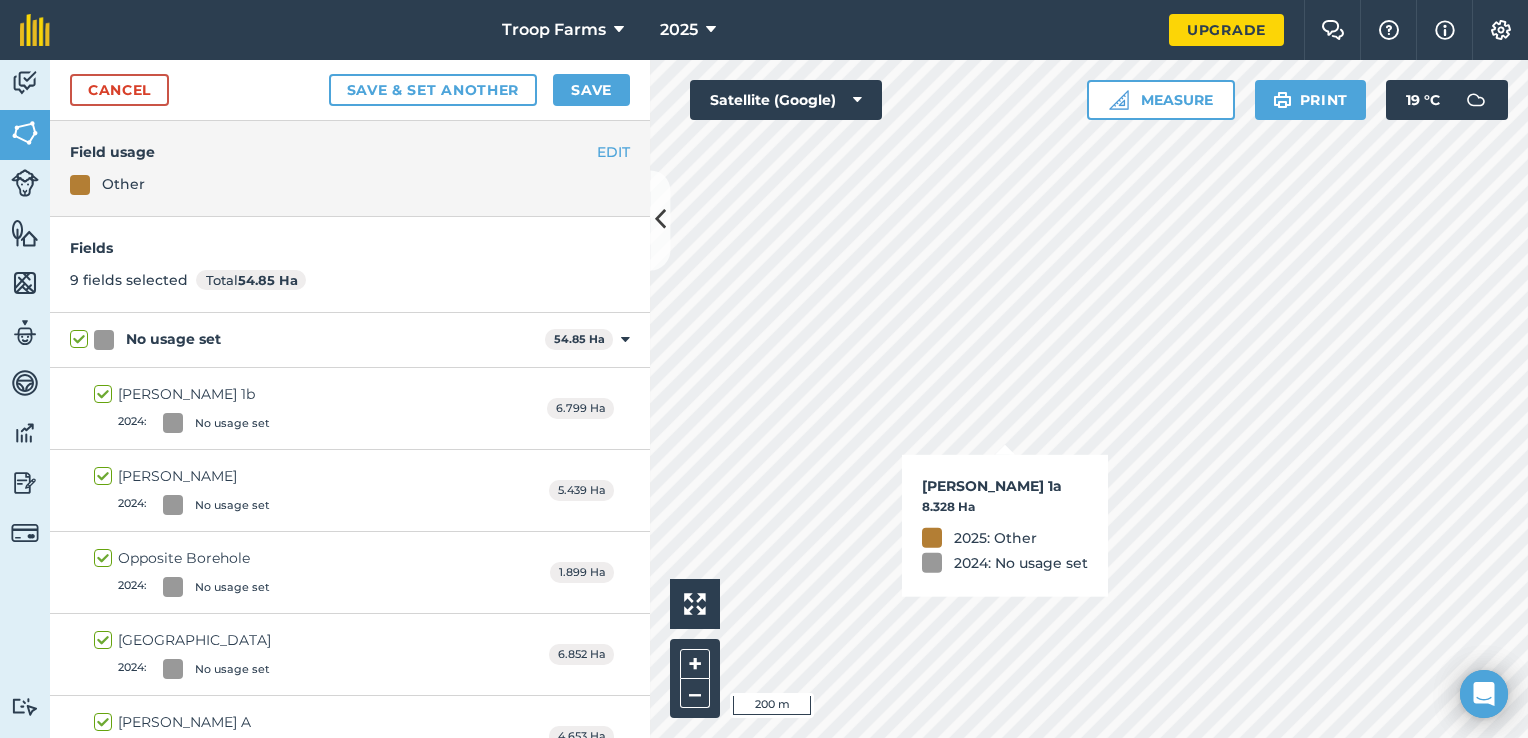 click on "No usage set" at bounding box center [303, 339] 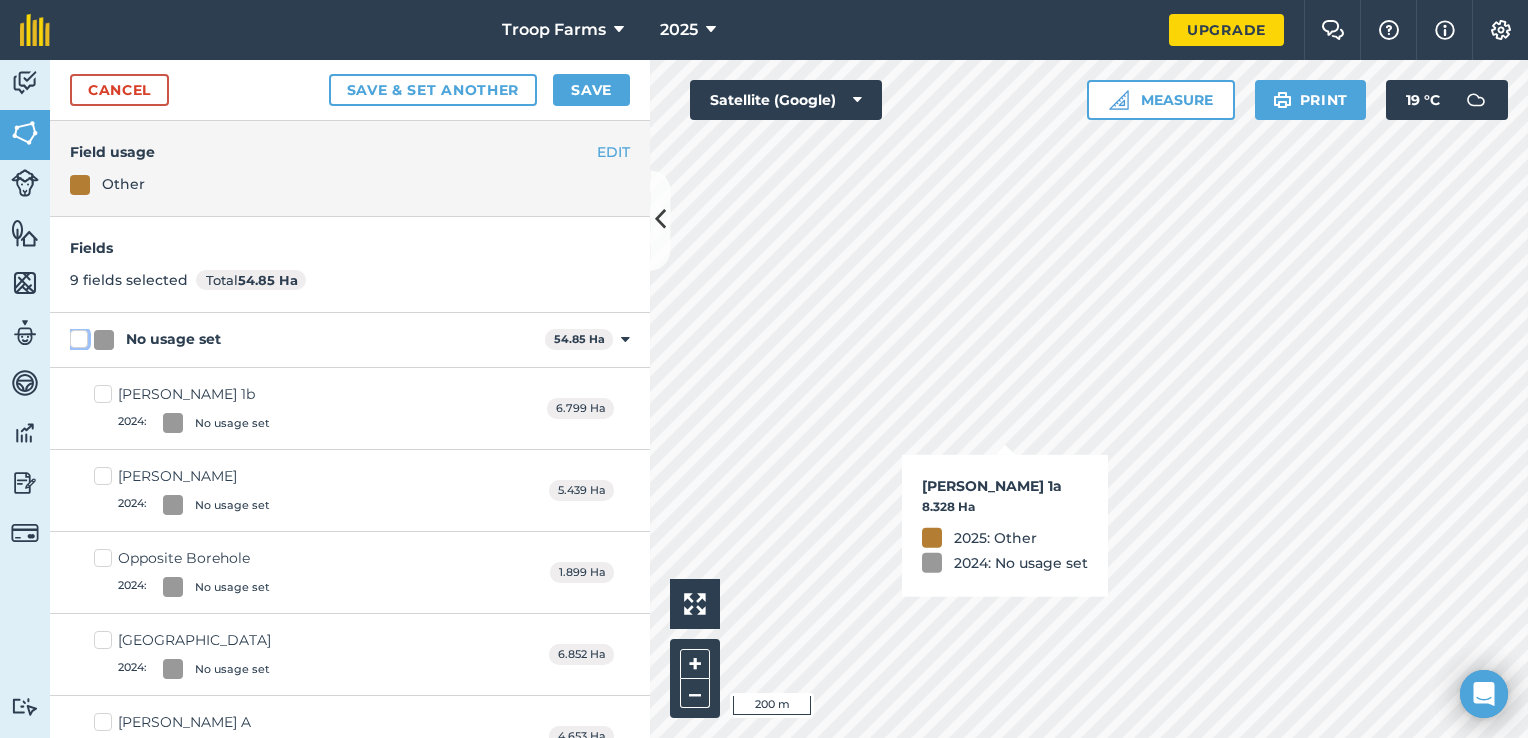 checkbox on "false" 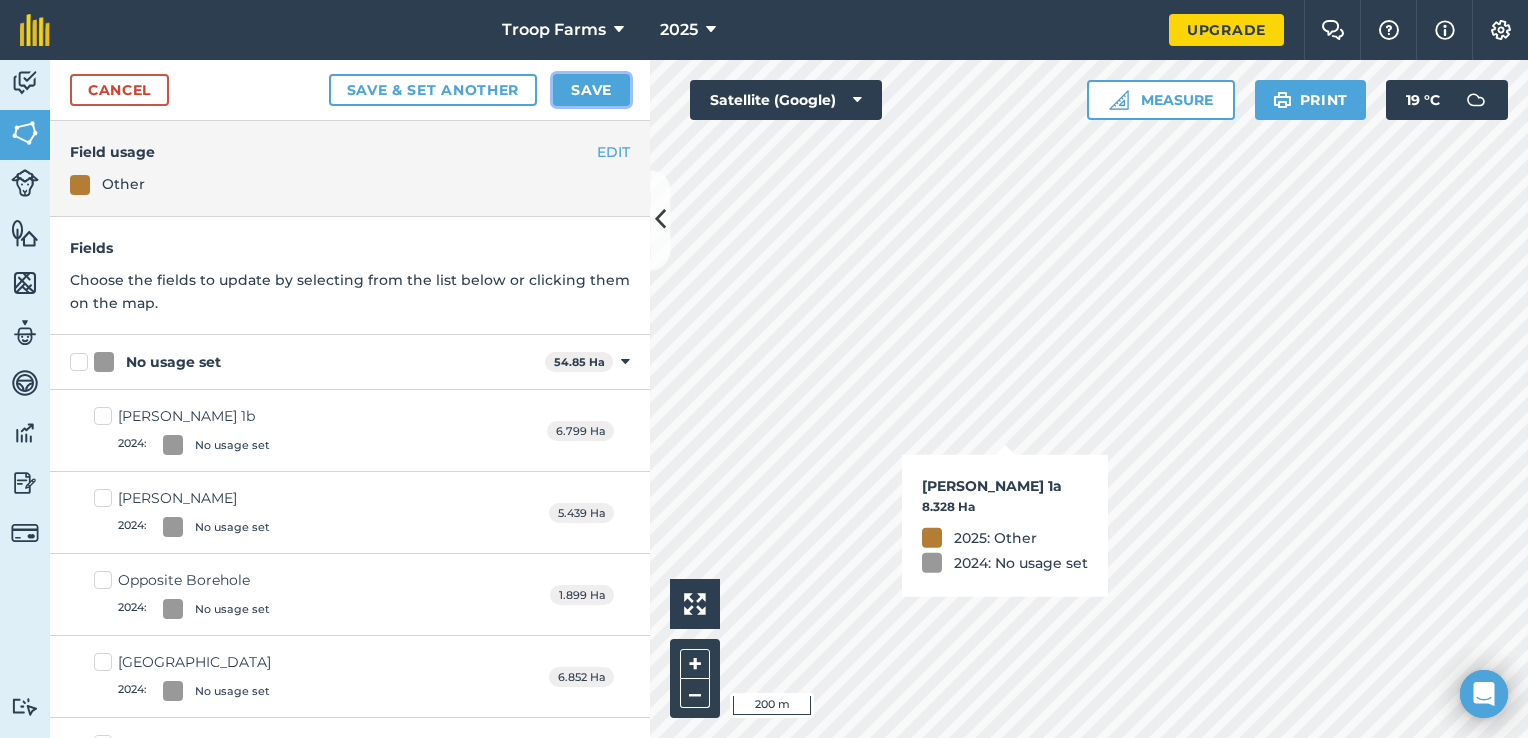 click on "Save" at bounding box center (591, 90) 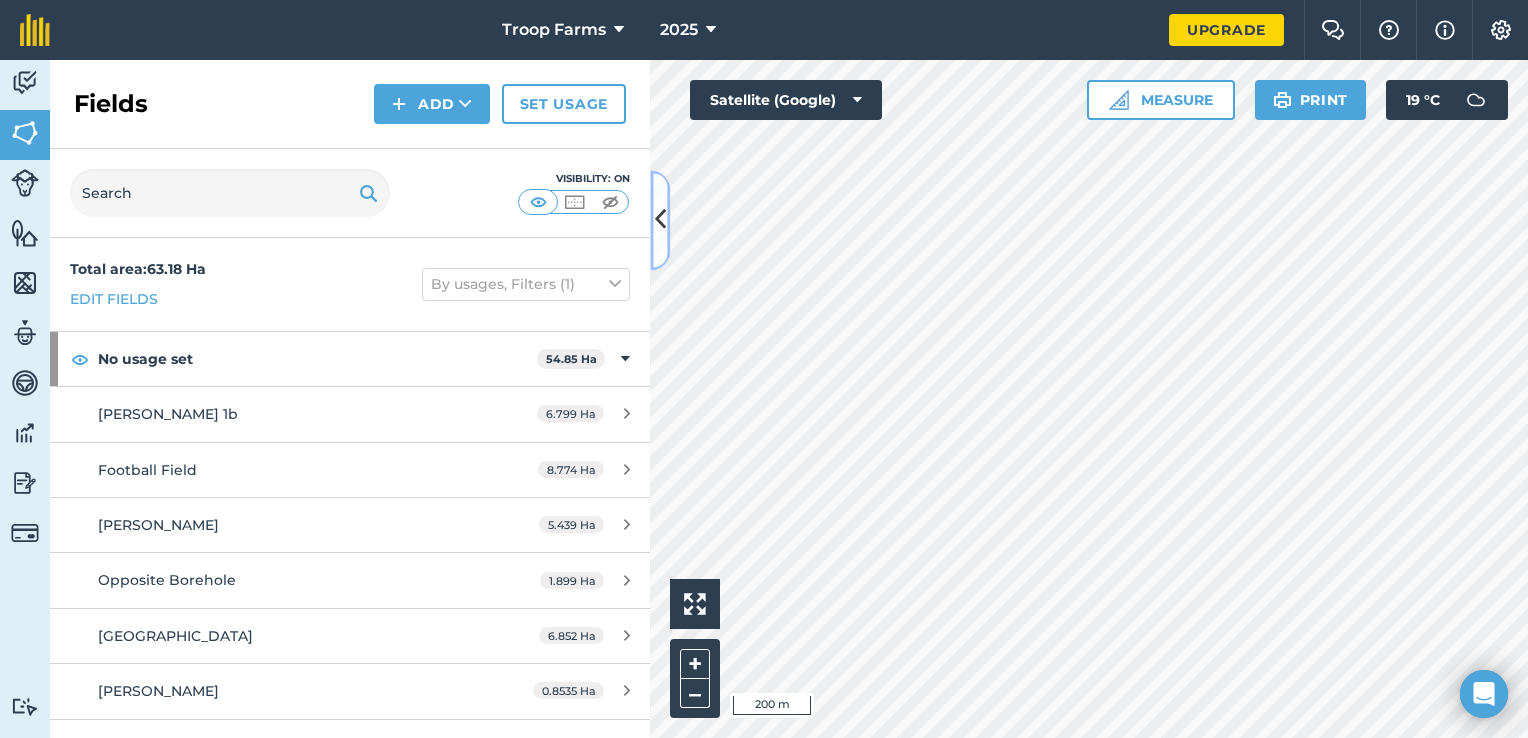 click at bounding box center (660, 220) 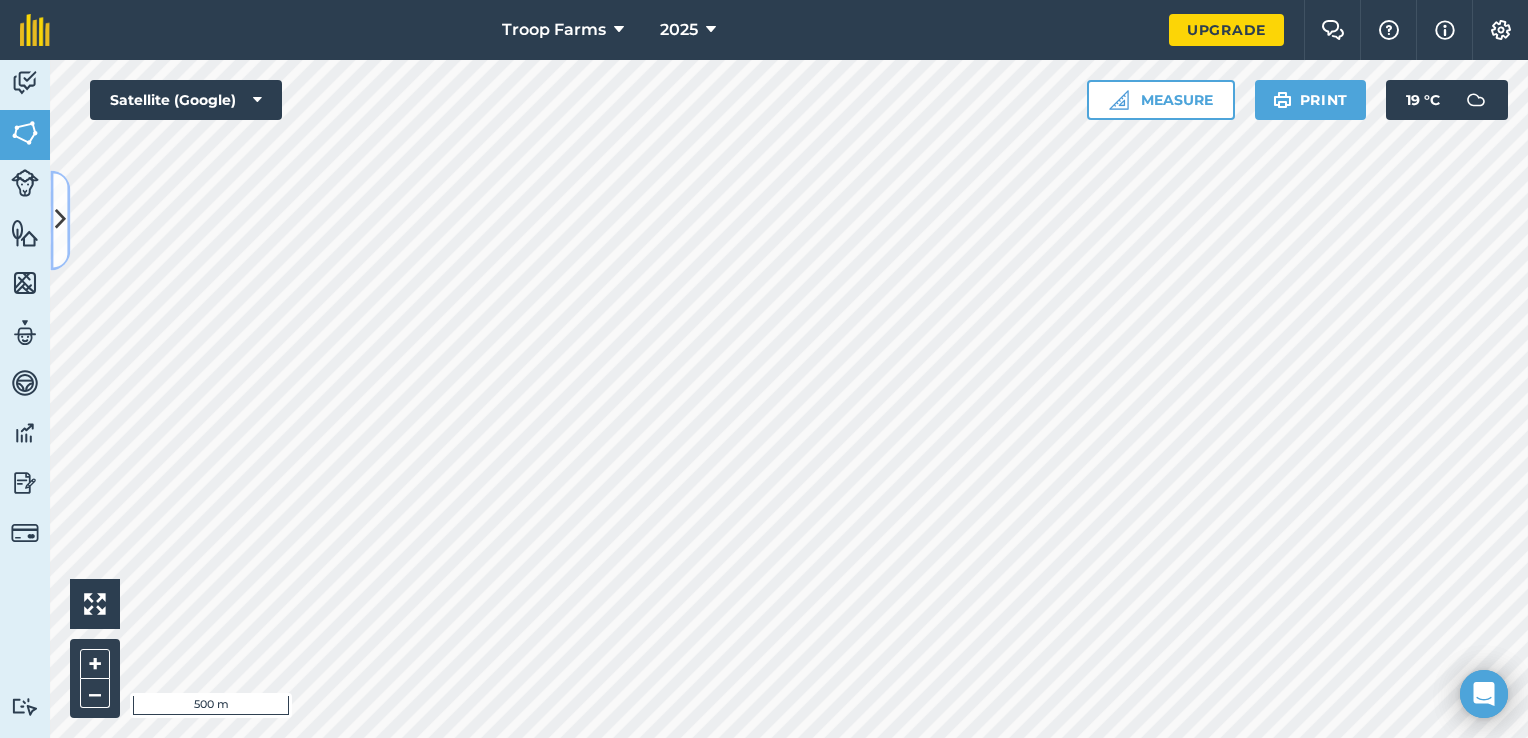 click at bounding box center [60, 220] 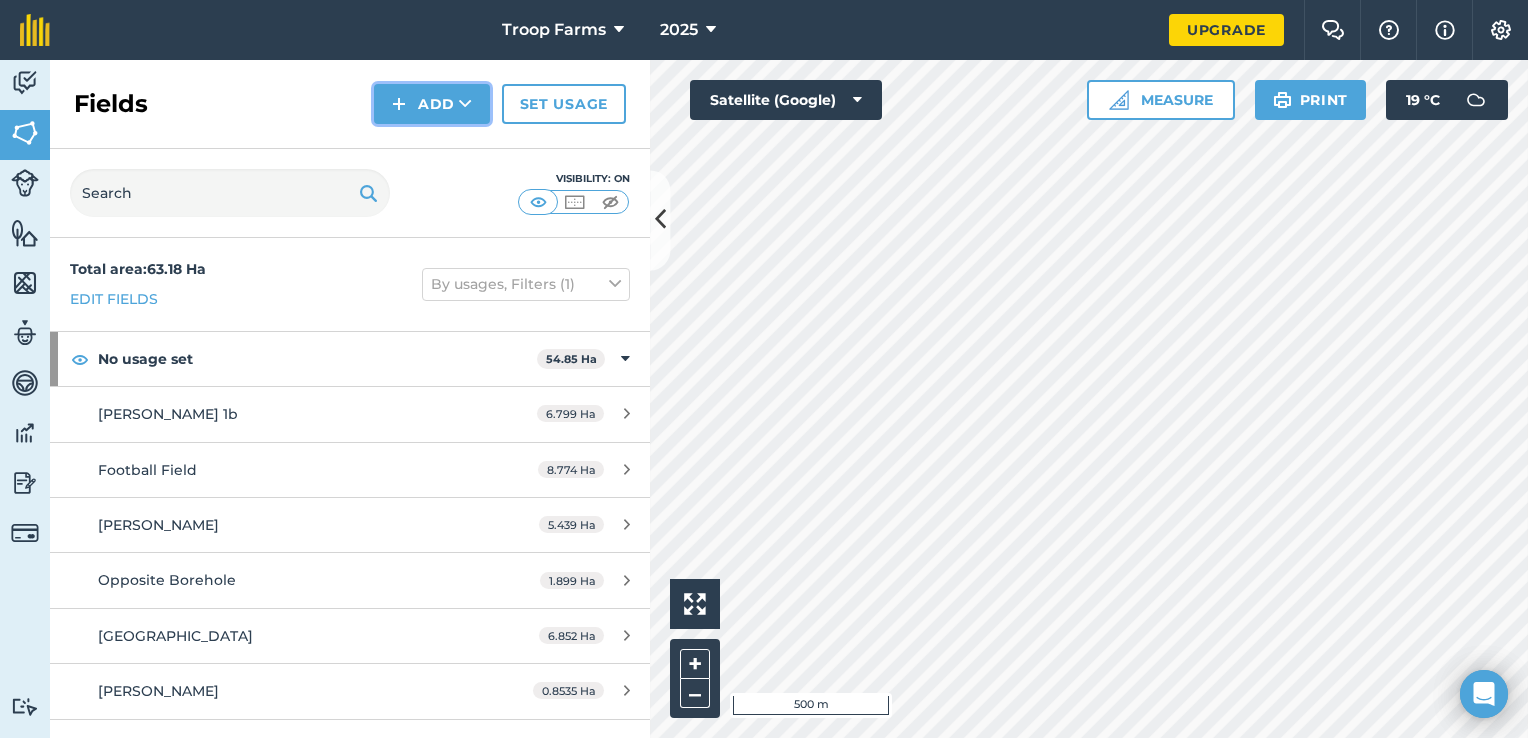 click at bounding box center (465, 104) 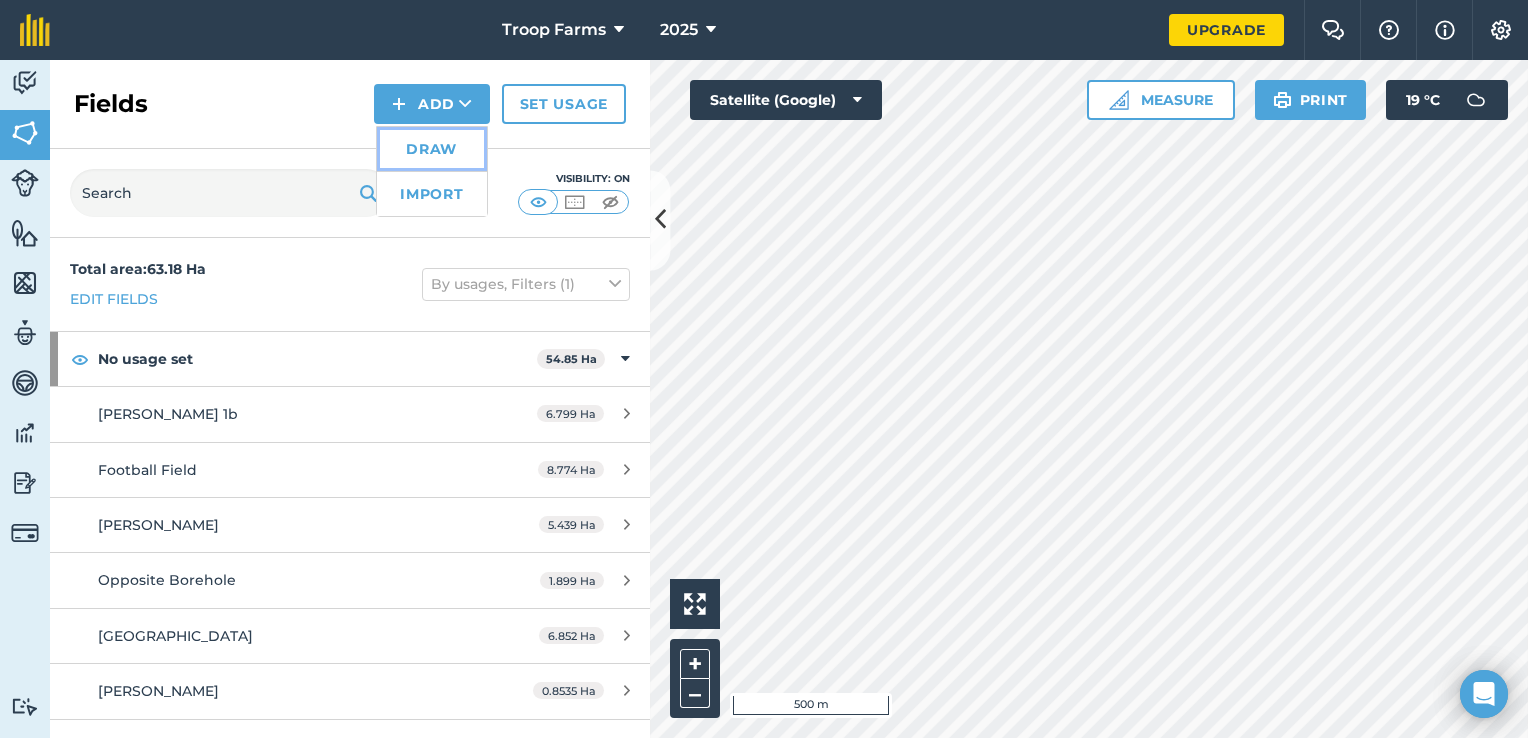 click on "Draw" at bounding box center (432, 149) 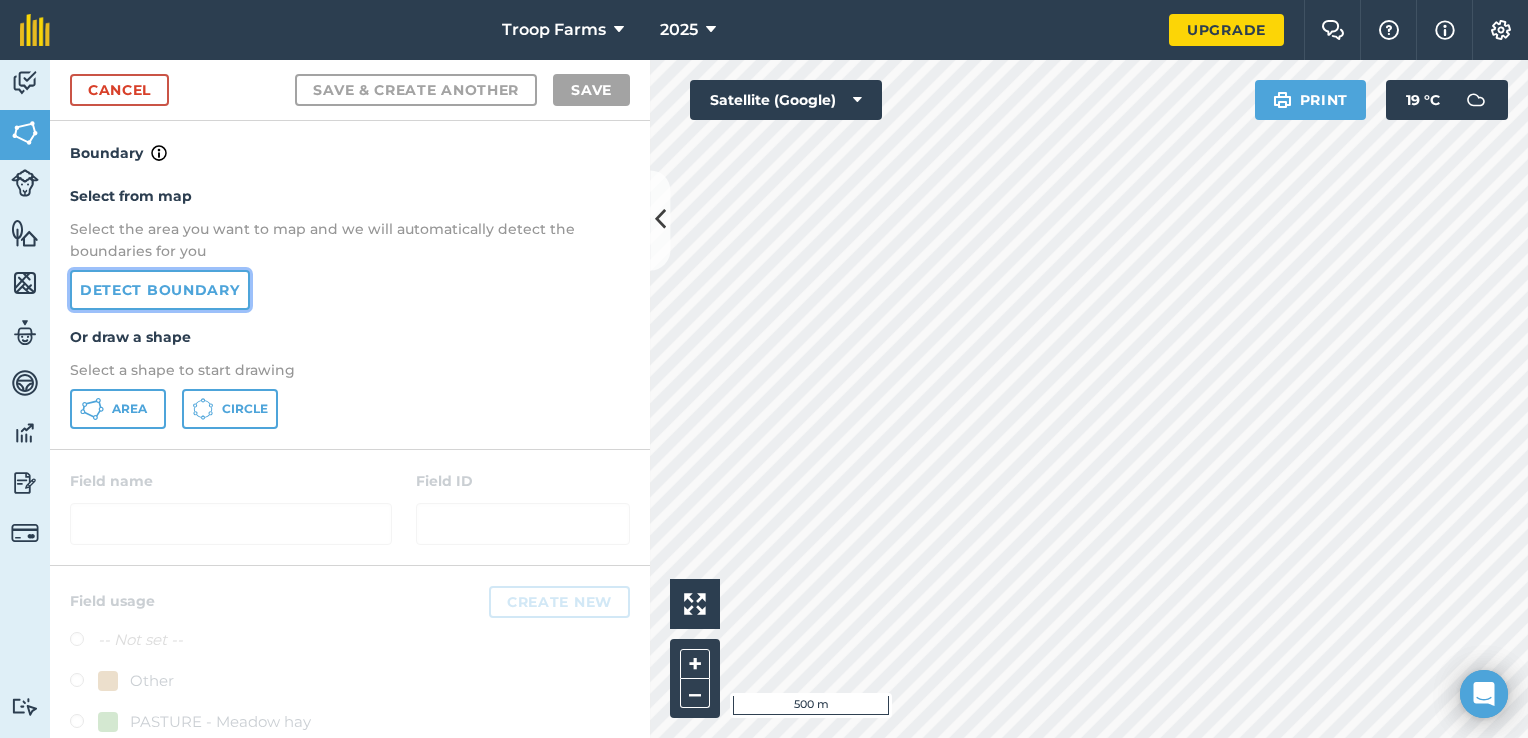 click on "Detect boundary" at bounding box center [160, 290] 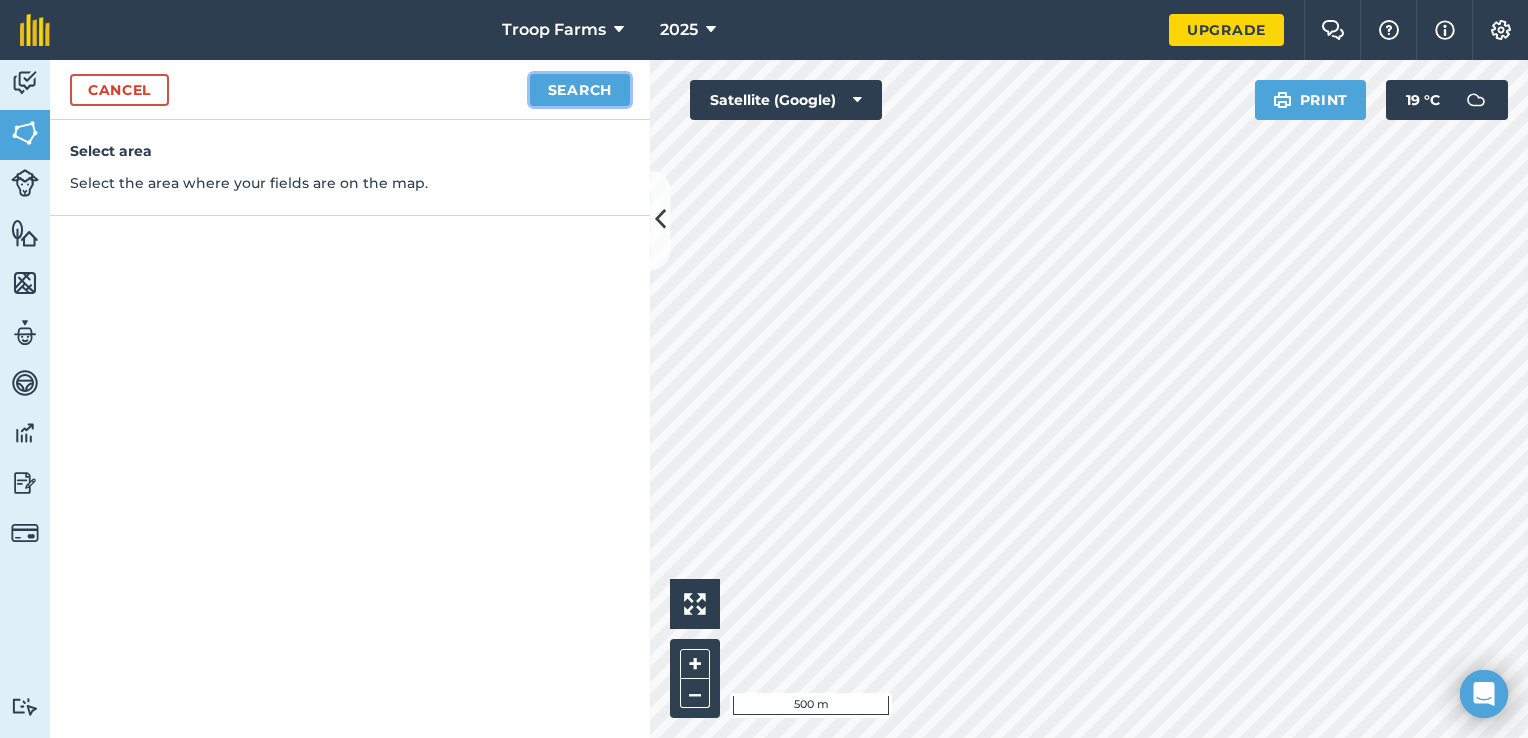 click on "Search" at bounding box center [580, 90] 